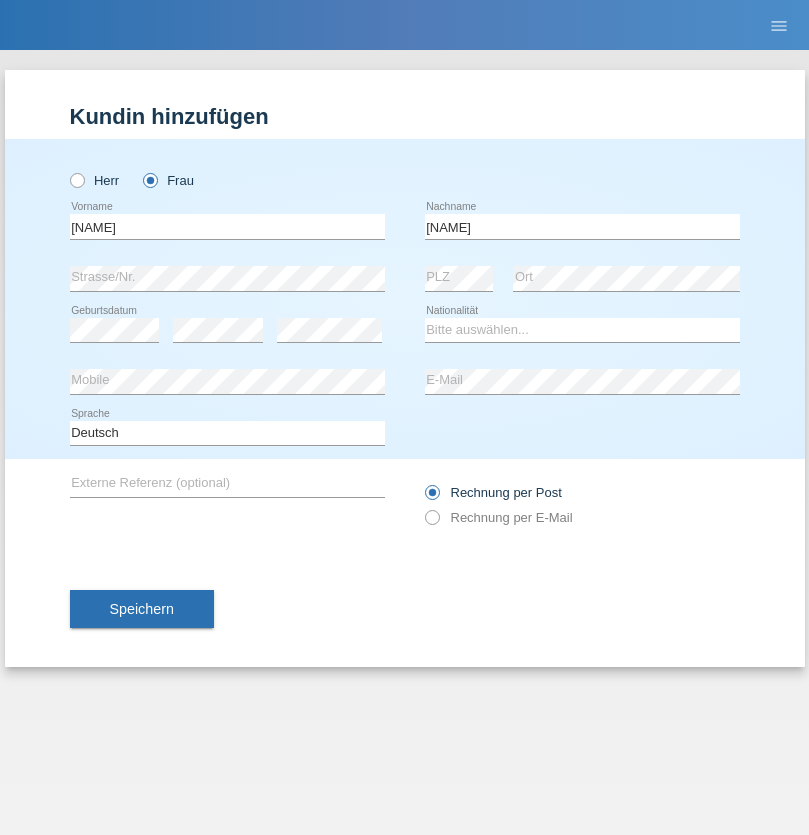 scroll, scrollTop: 0, scrollLeft: 0, axis: both 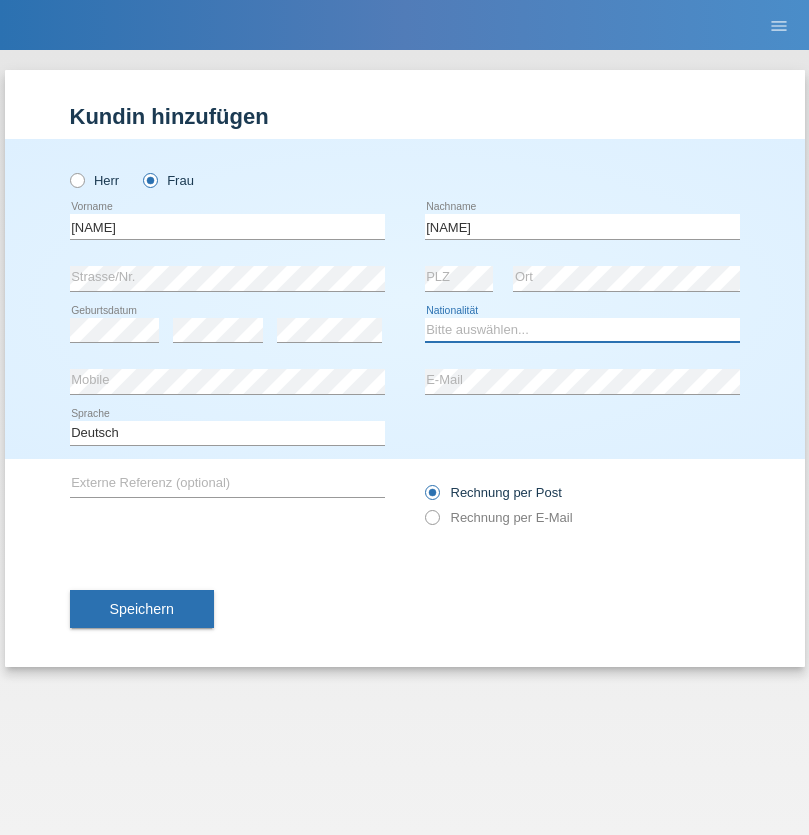 select on "TR" 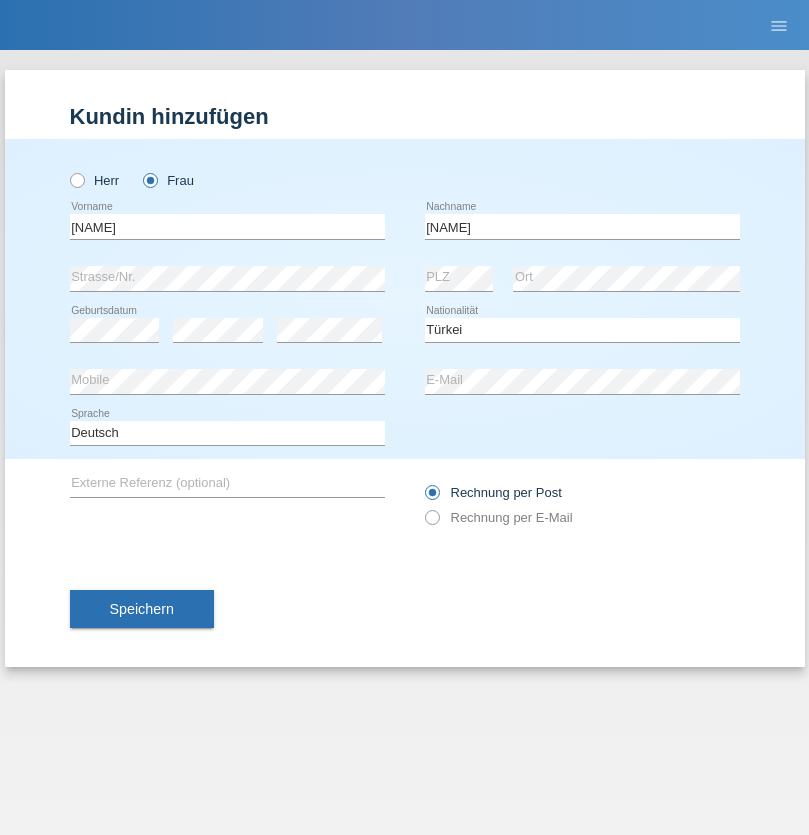select on "C" 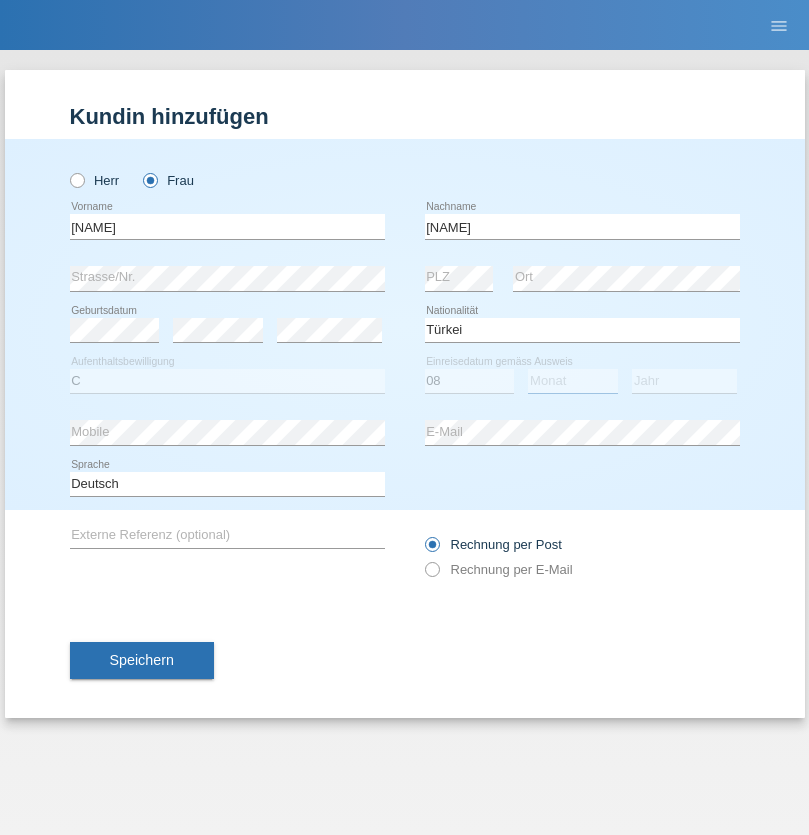 select on "08" 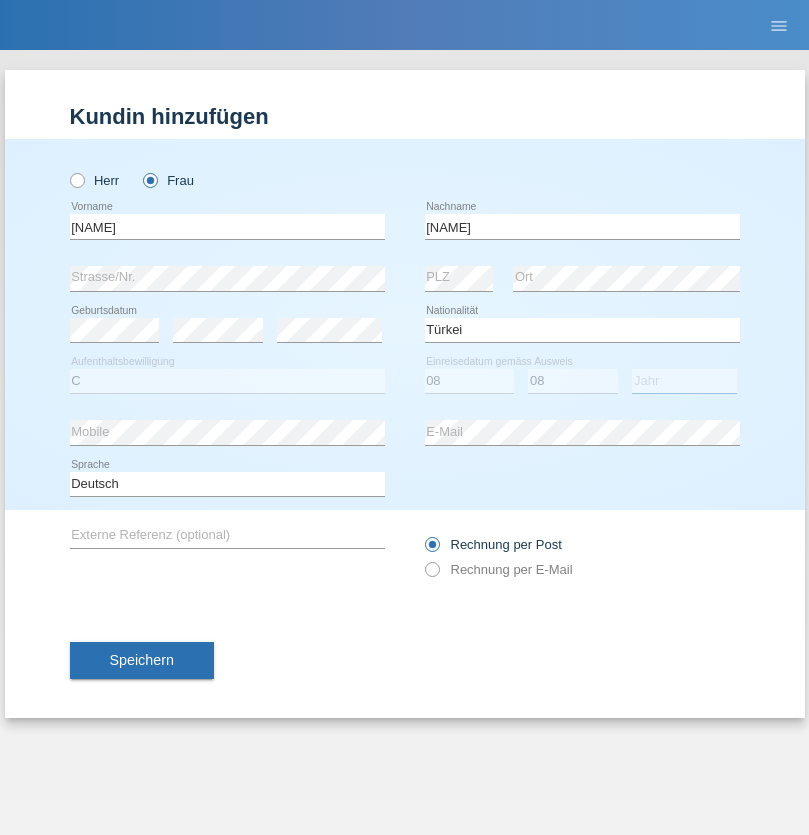 select on "2004" 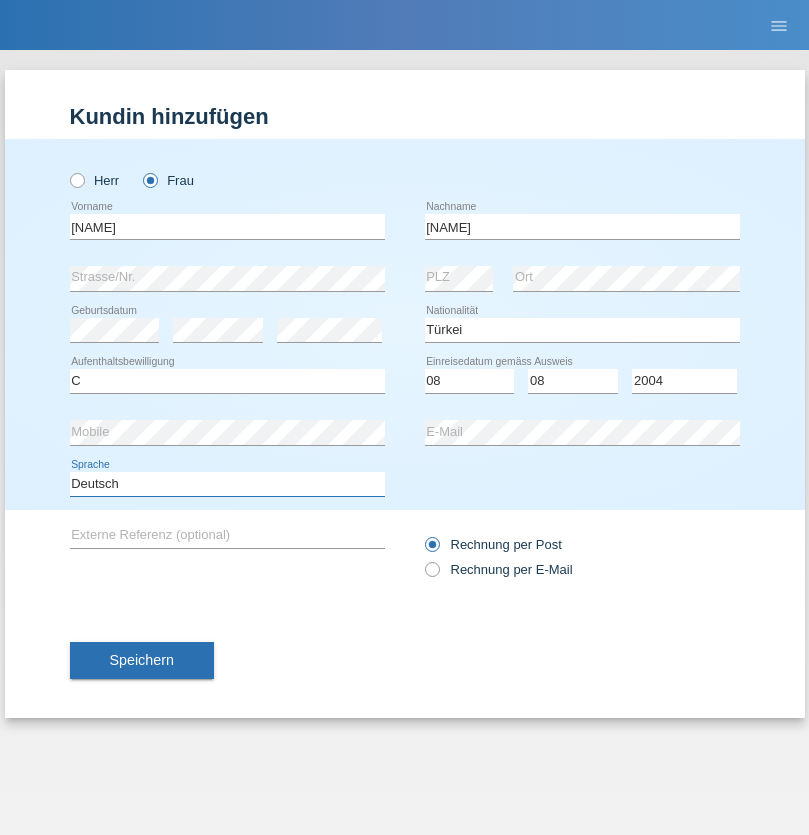 select on "en" 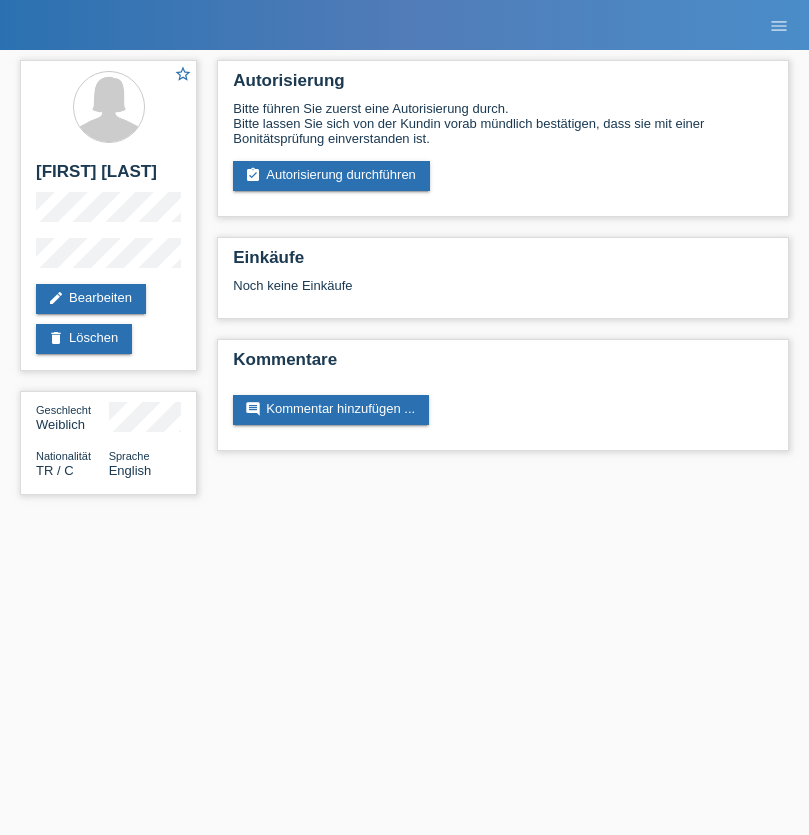 scroll, scrollTop: 0, scrollLeft: 0, axis: both 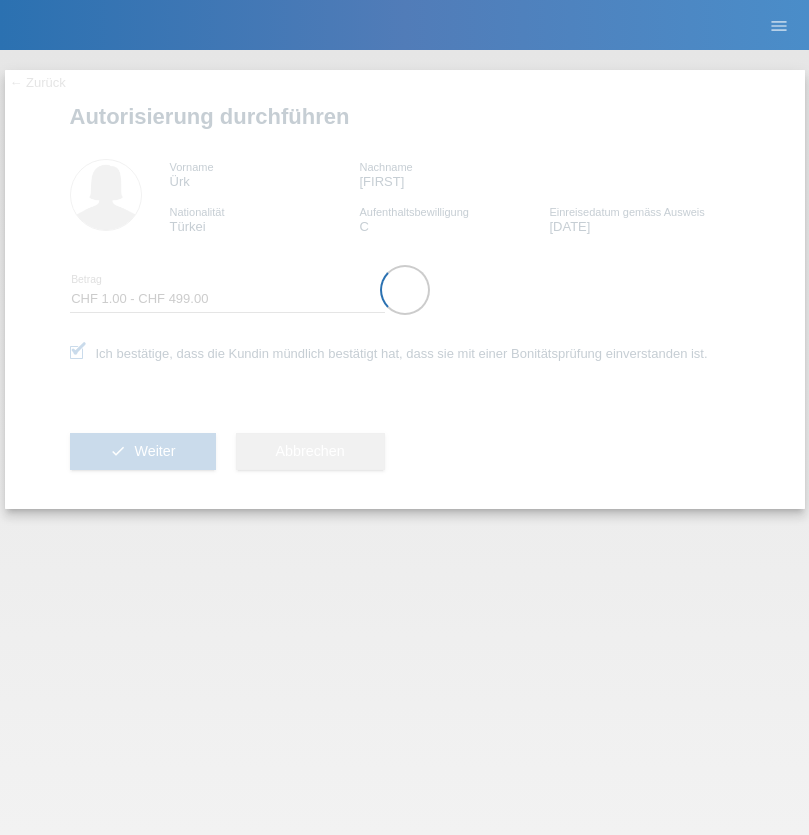 select on "1" 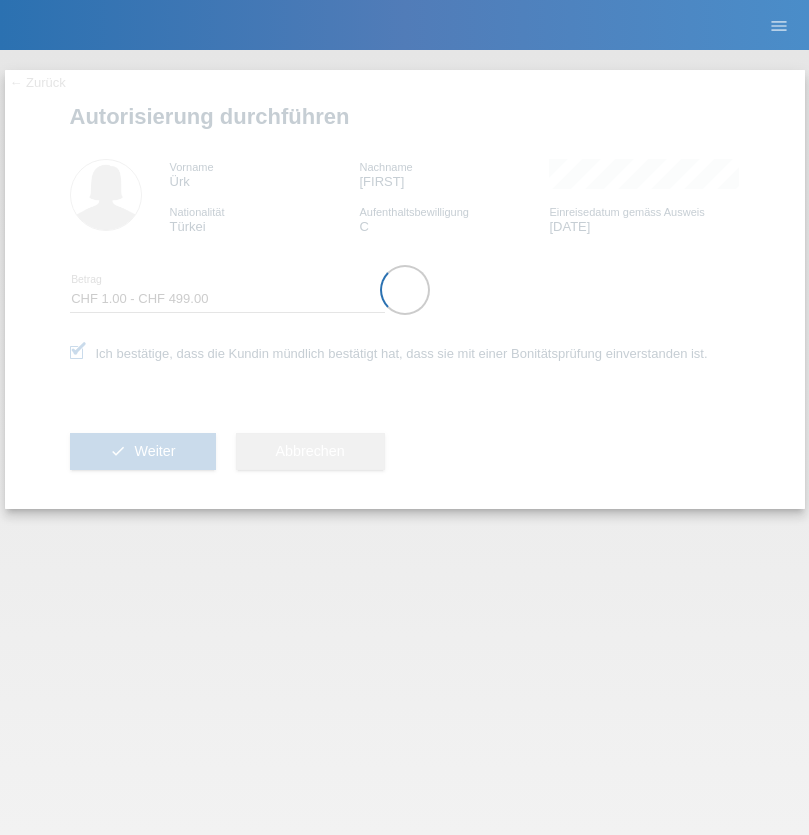 scroll, scrollTop: 0, scrollLeft: 0, axis: both 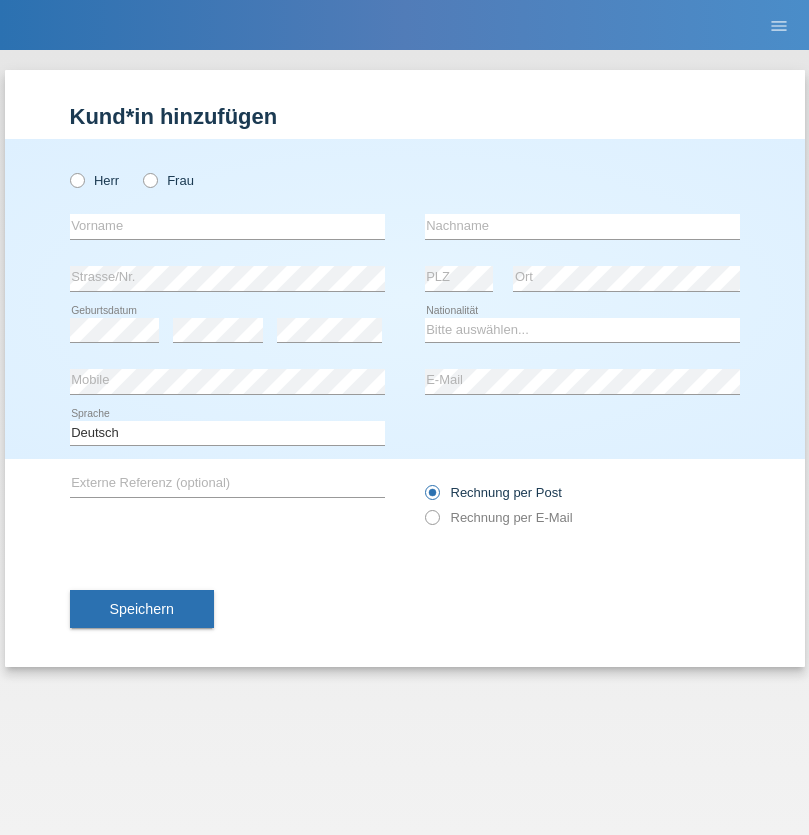 radio on "true" 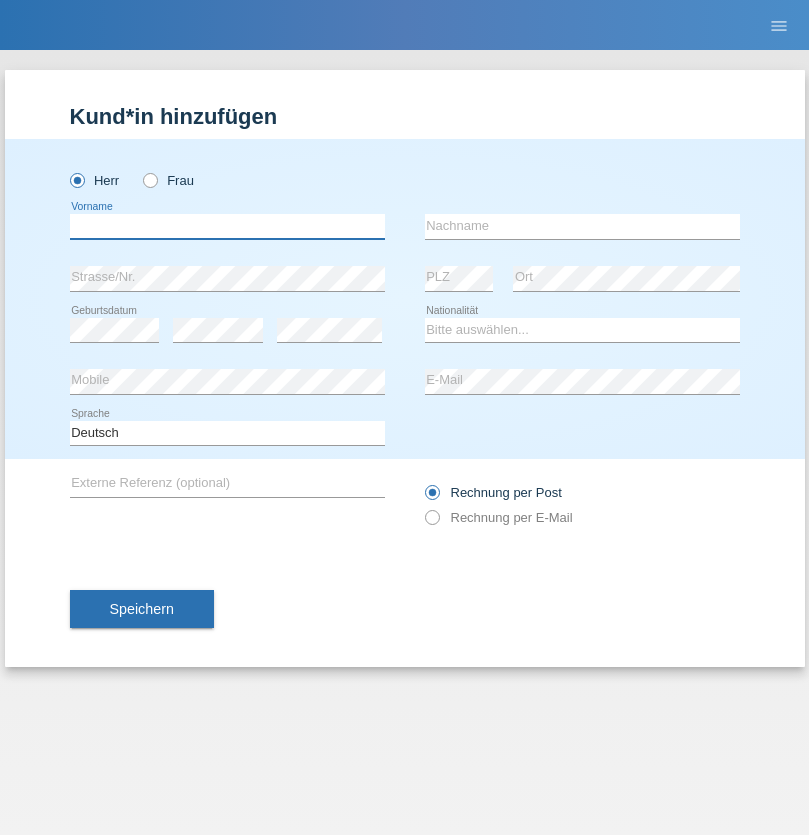 click at bounding box center [227, 226] 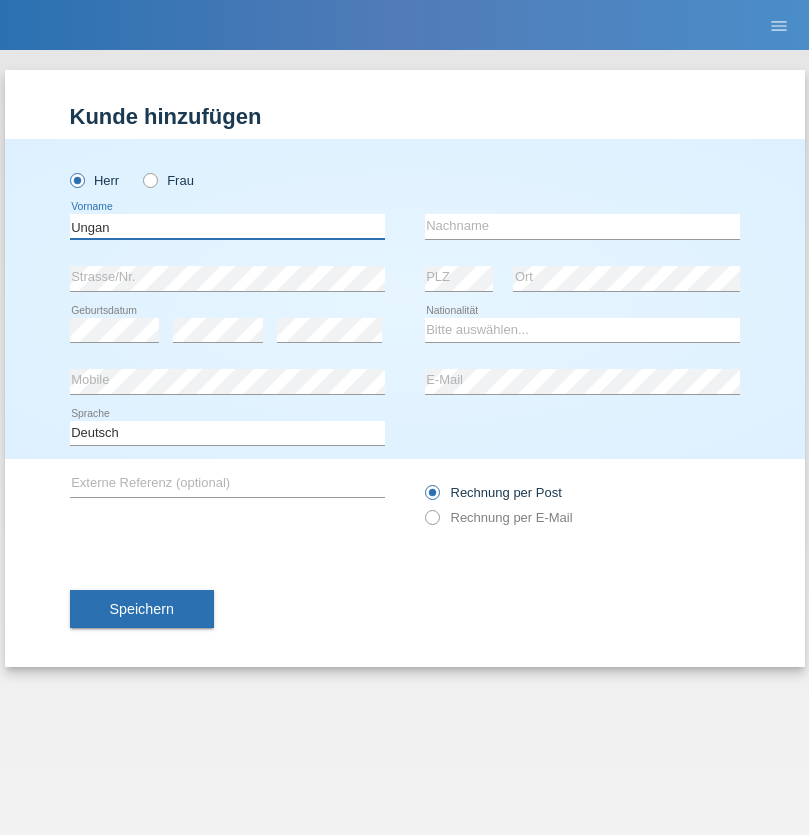type on "Ungan" 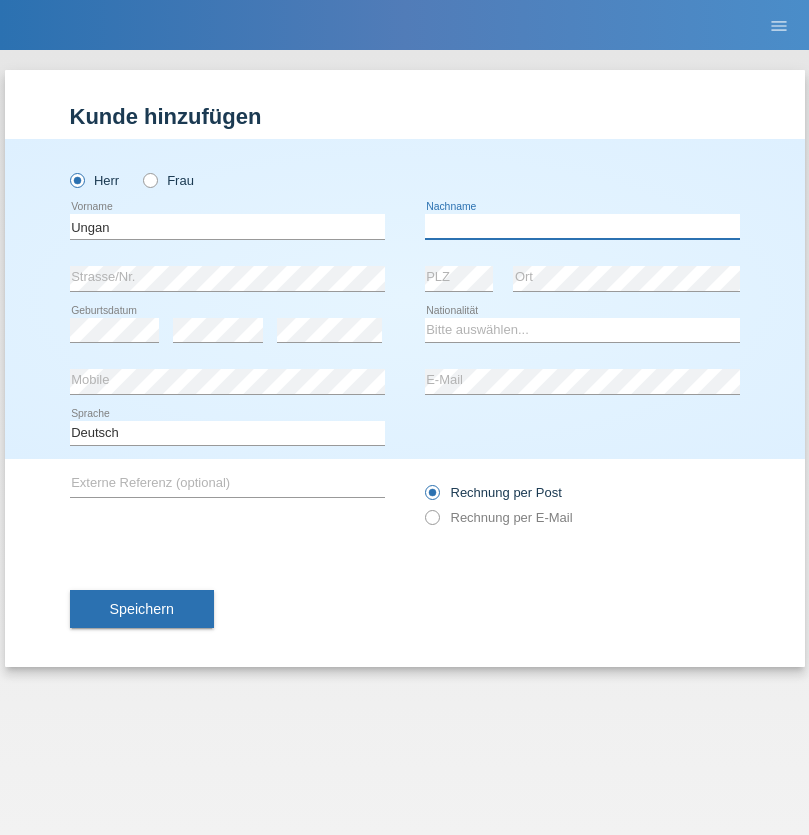 click at bounding box center (582, 226) 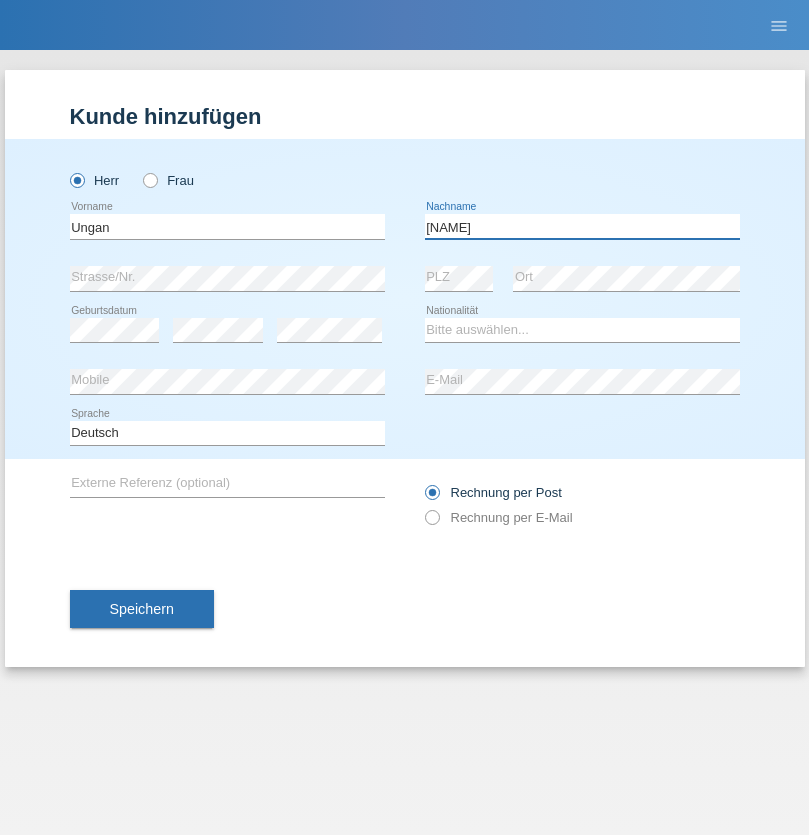 type on "[FIRST]" 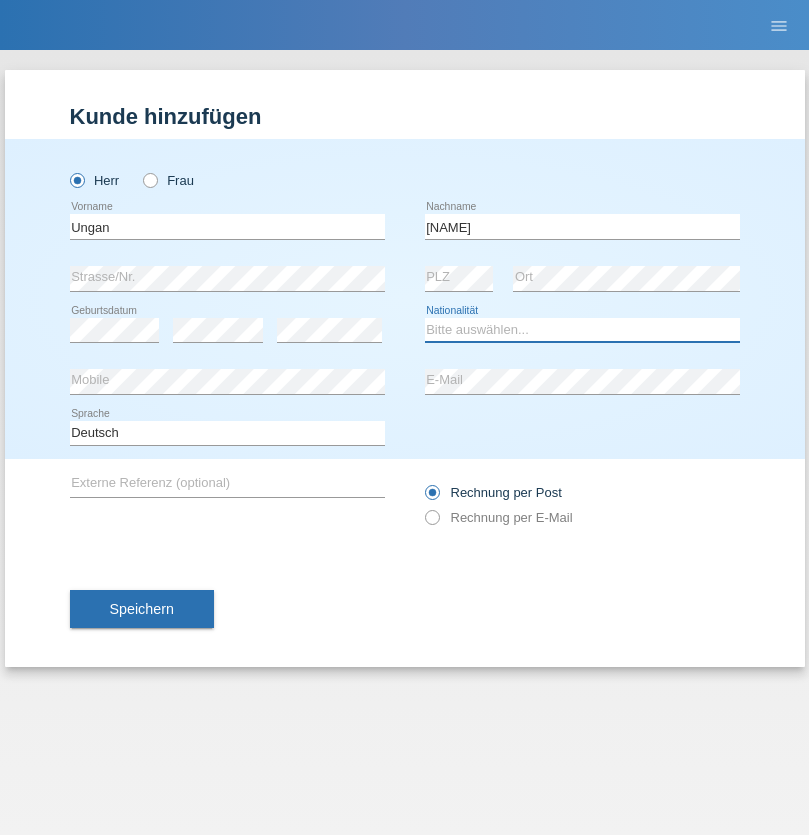 select on "TR" 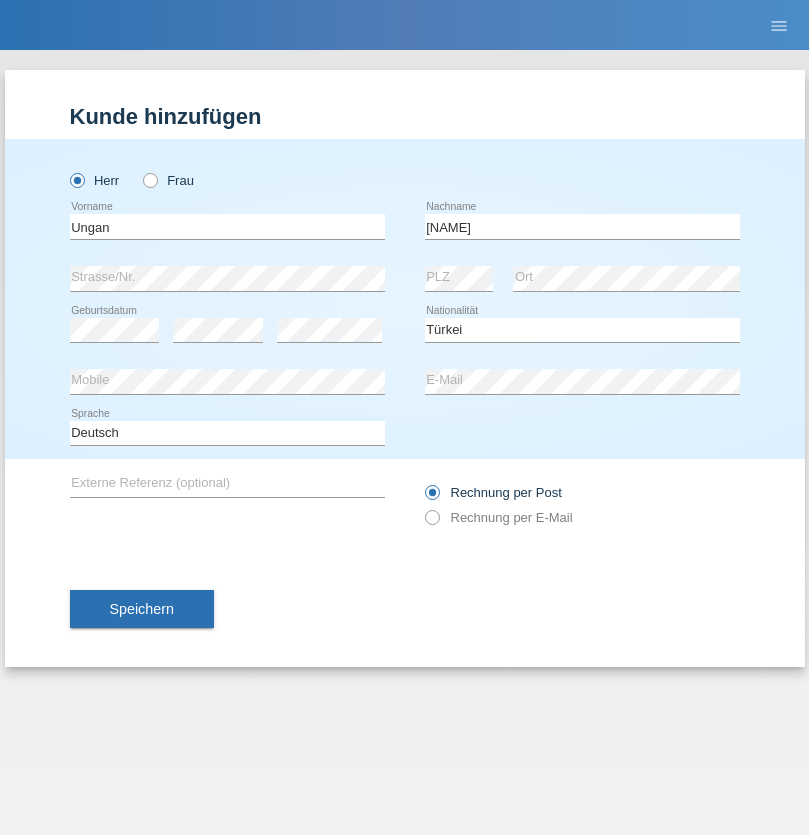 select on "C" 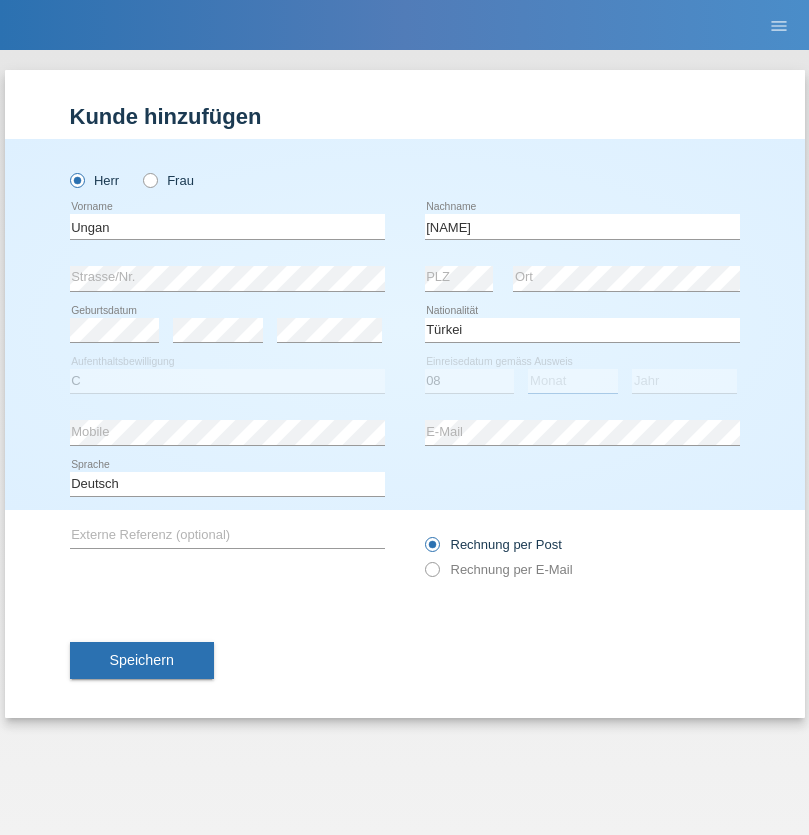 select on "08" 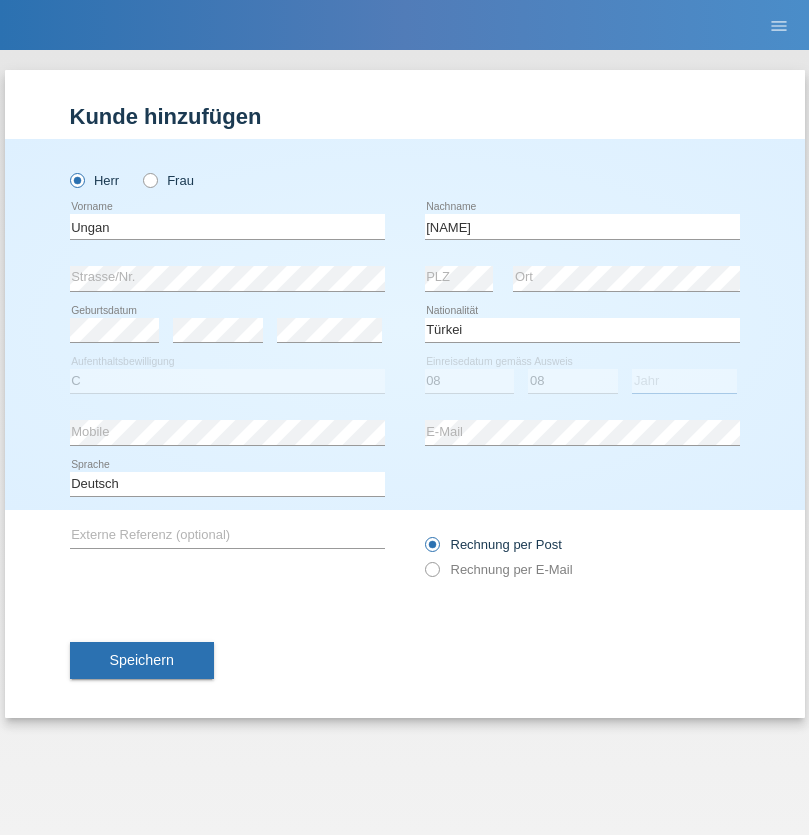 select on "2004" 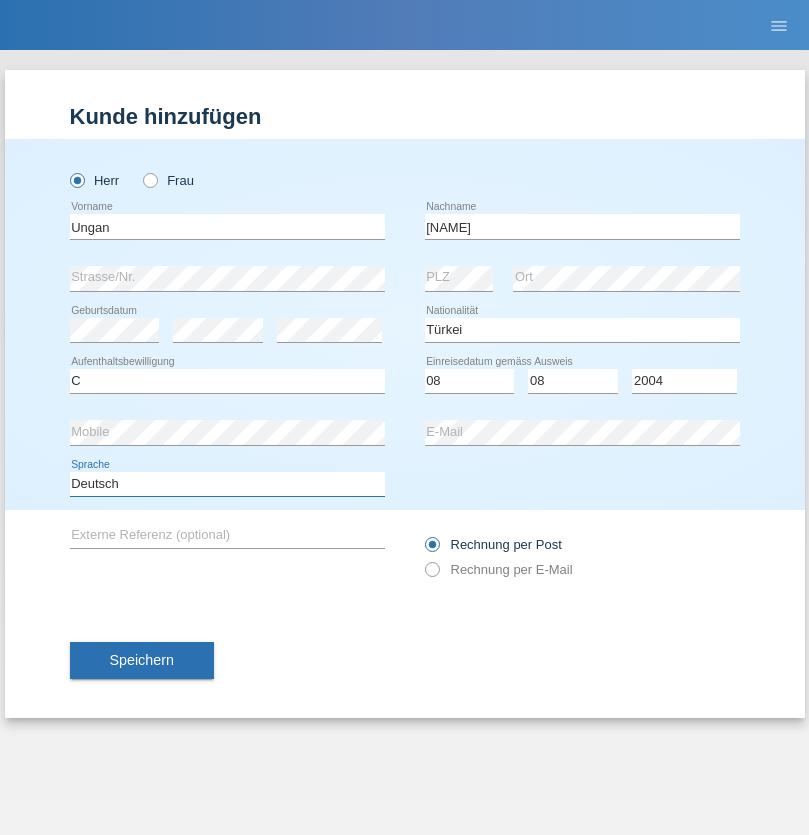 select on "en" 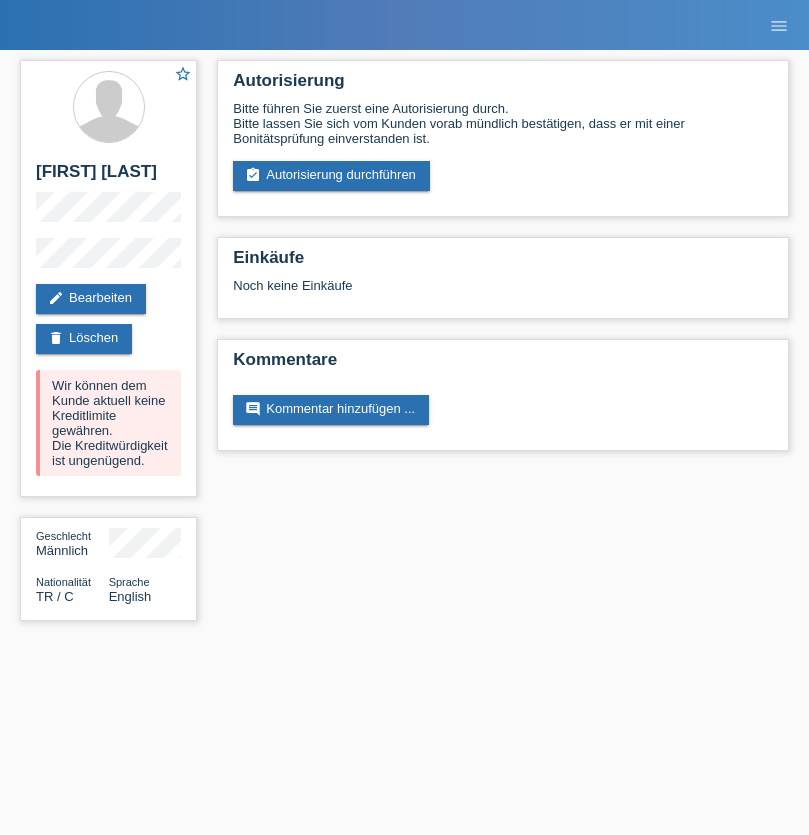 scroll, scrollTop: 0, scrollLeft: 0, axis: both 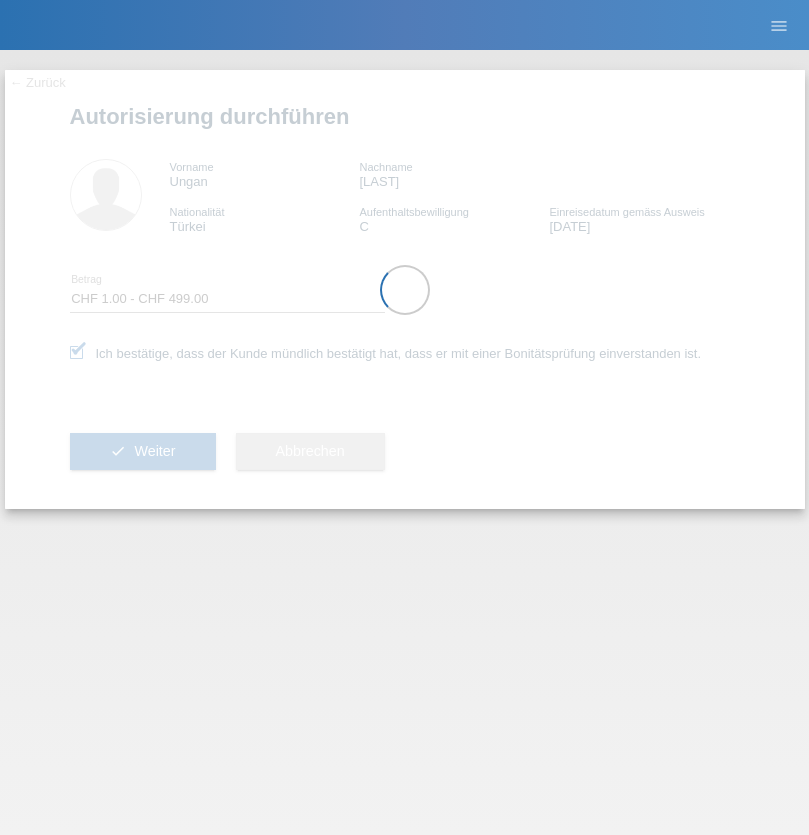 select on "1" 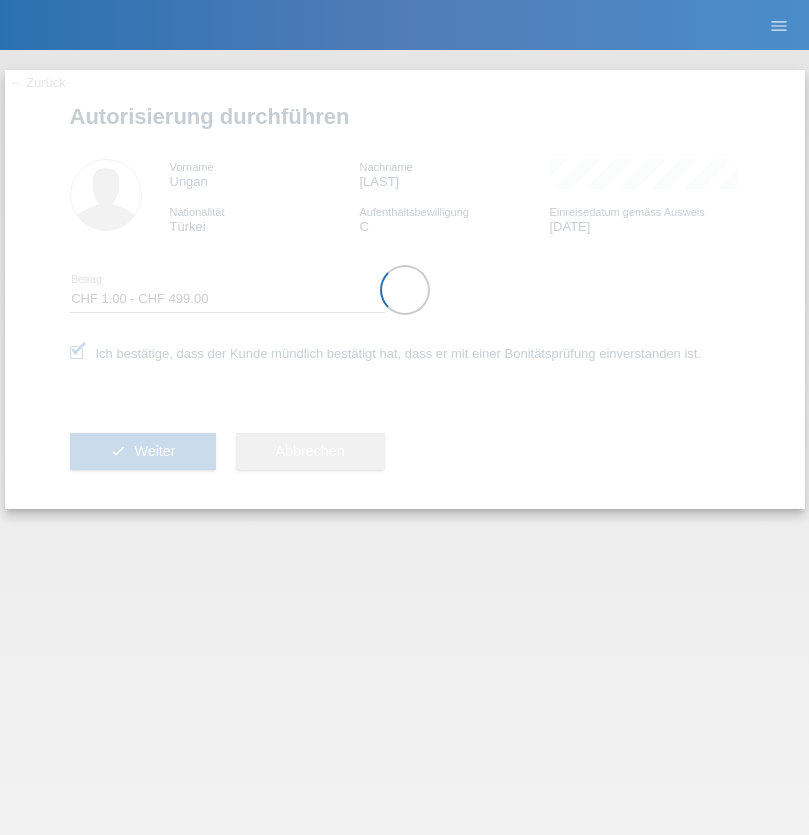 scroll, scrollTop: 0, scrollLeft: 0, axis: both 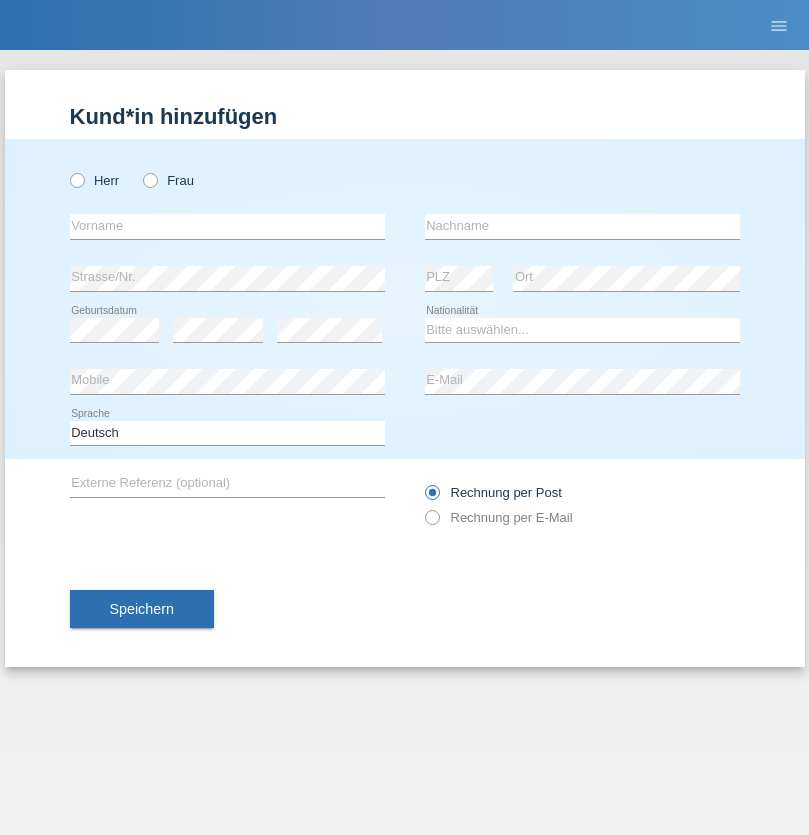 radio on "true" 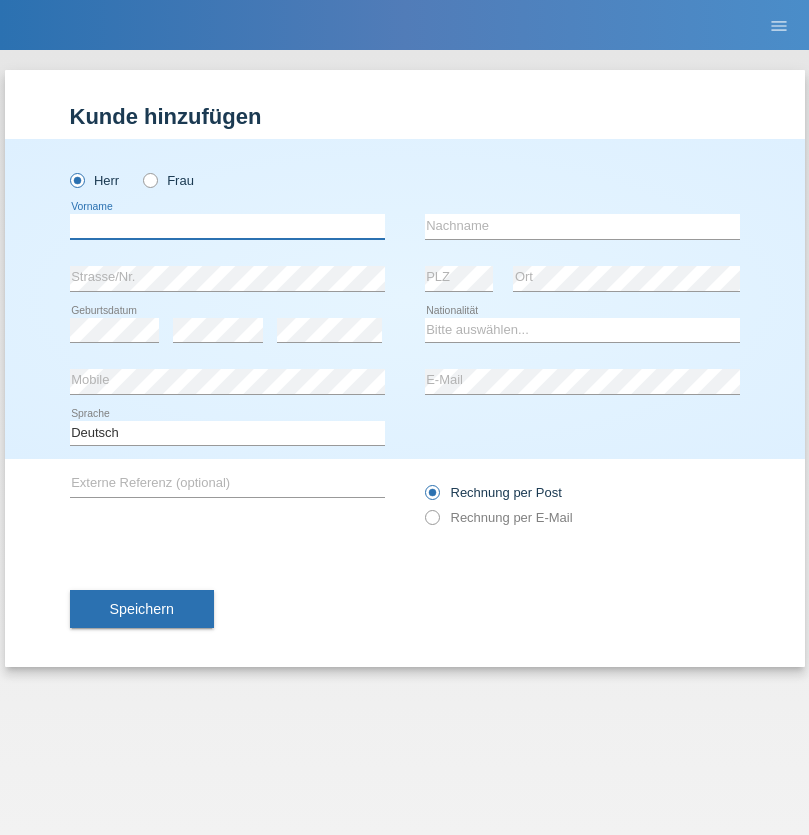 click at bounding box center [227, 226] 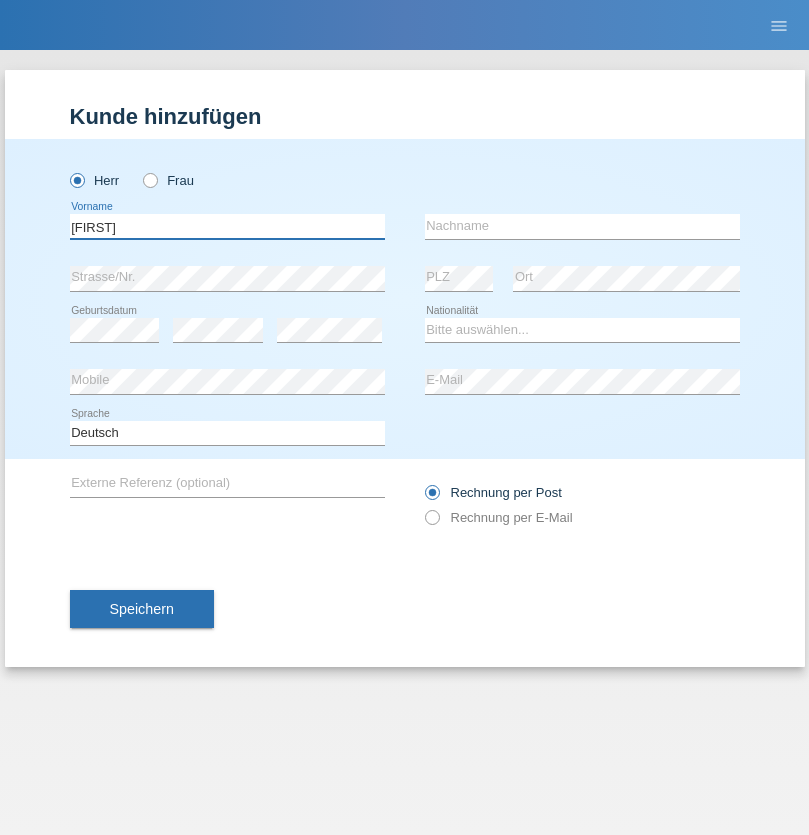 type on "[FIRST]" 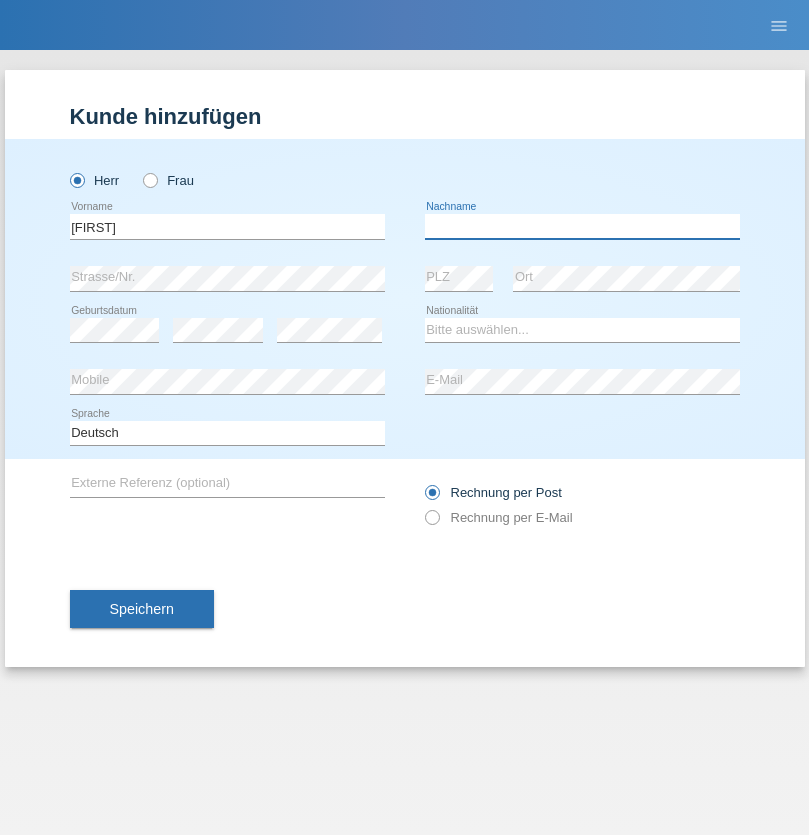 click at bounding box center (582, 226) 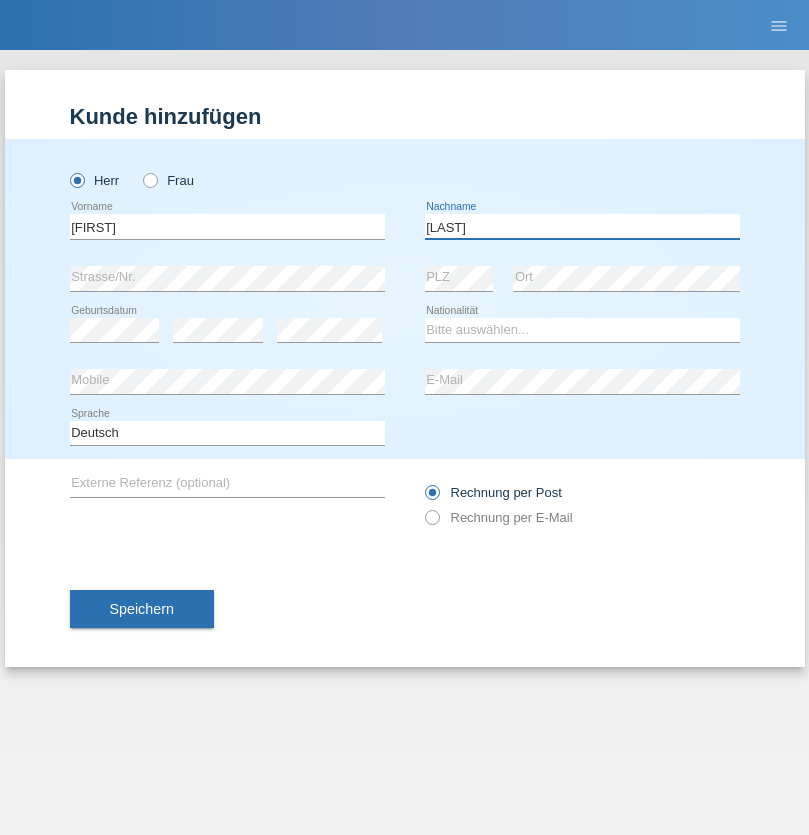 type on "[LAST]" 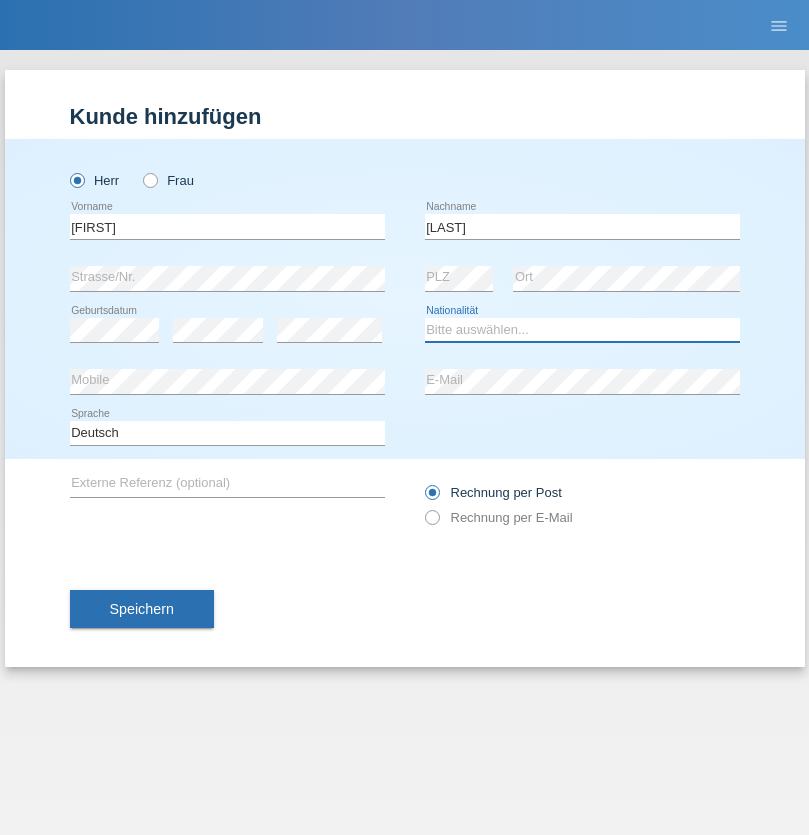 select on "CH" 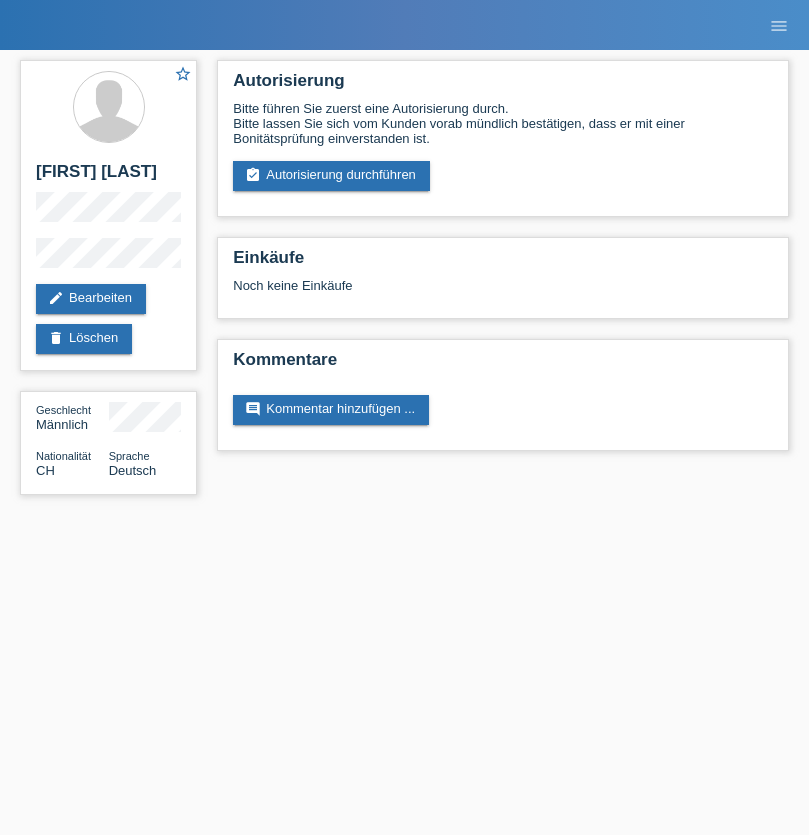 scroll, scrollTop: 0, scrollLeft: 0, axis: both 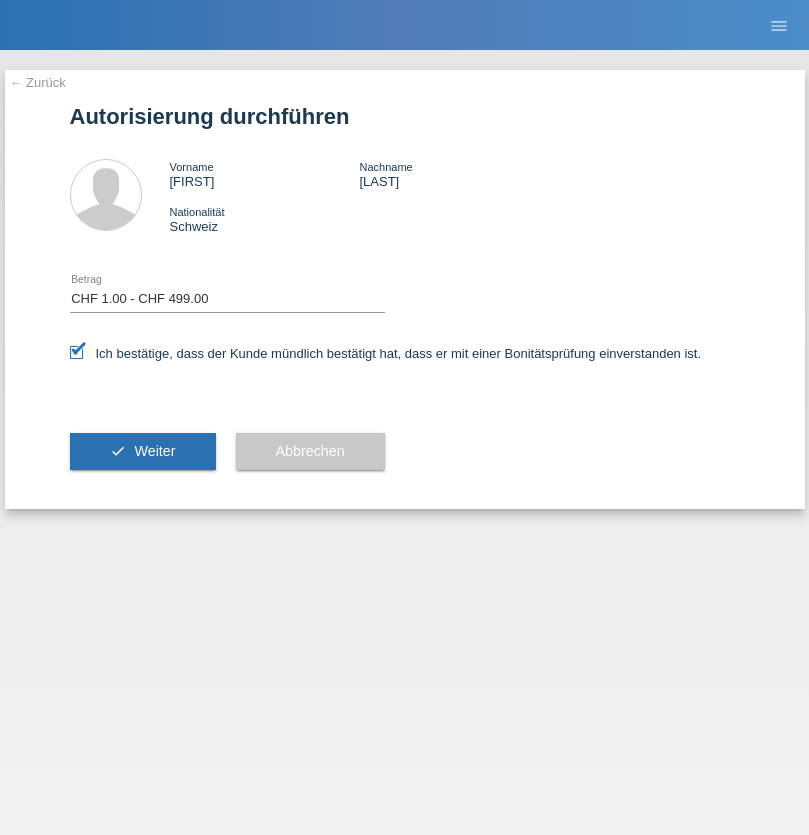 select on "1" 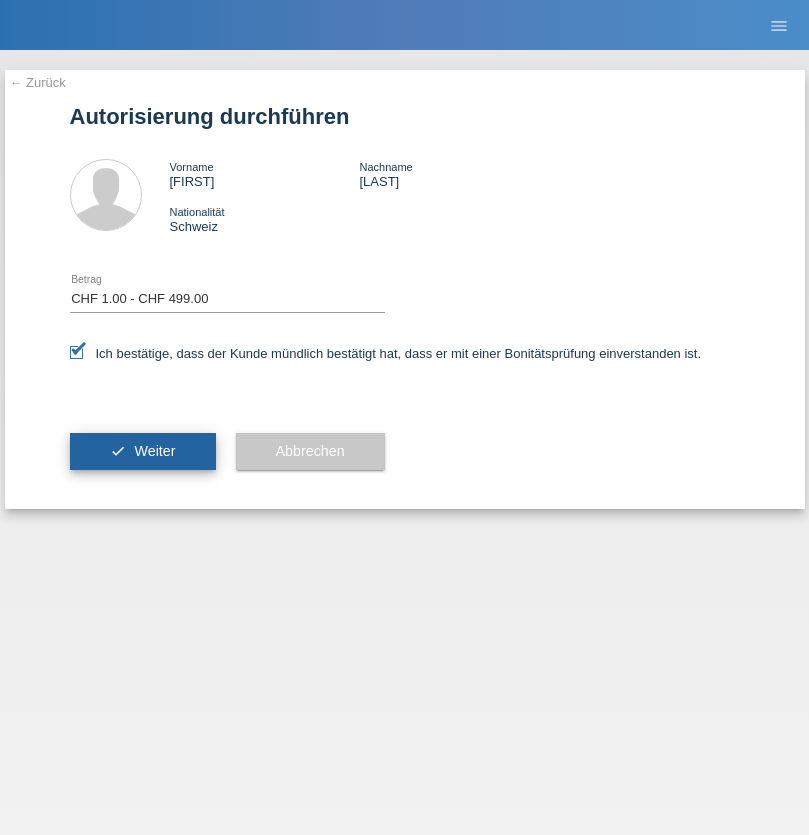 click on "Weiter" at bounding box center [154, 451] 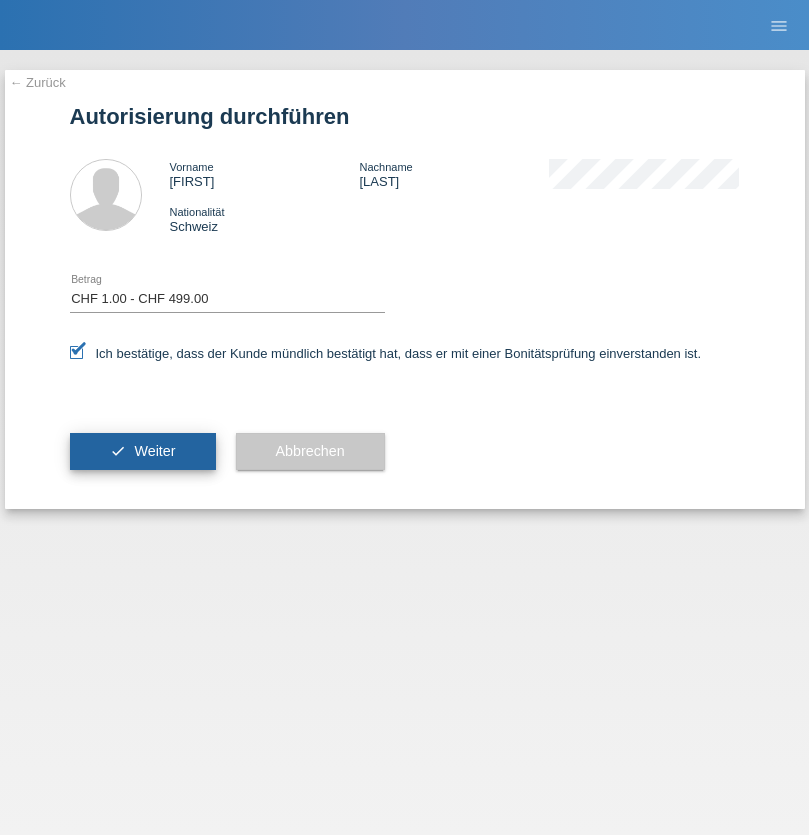 scroll, scrollTop: 0, scrollLeft: 0, axis: both 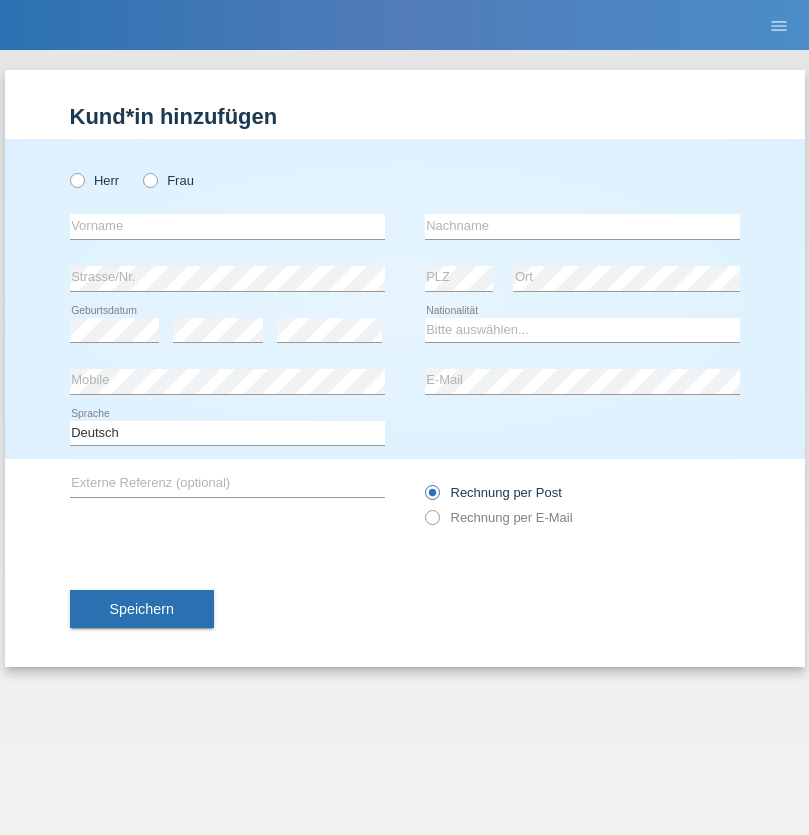 radio on "true" 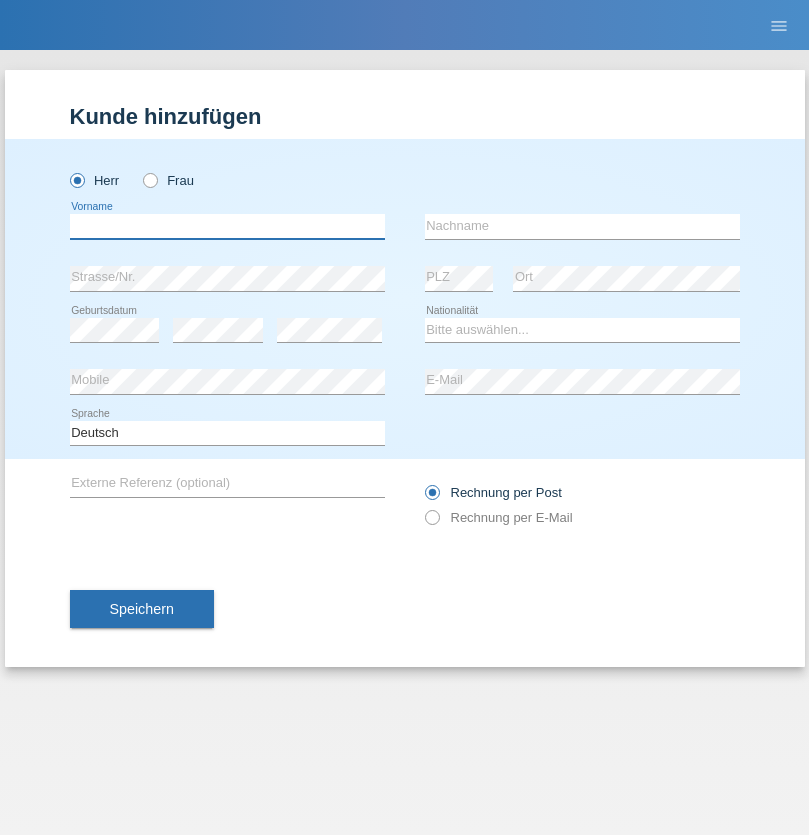 click at bounding box center (227, 226) 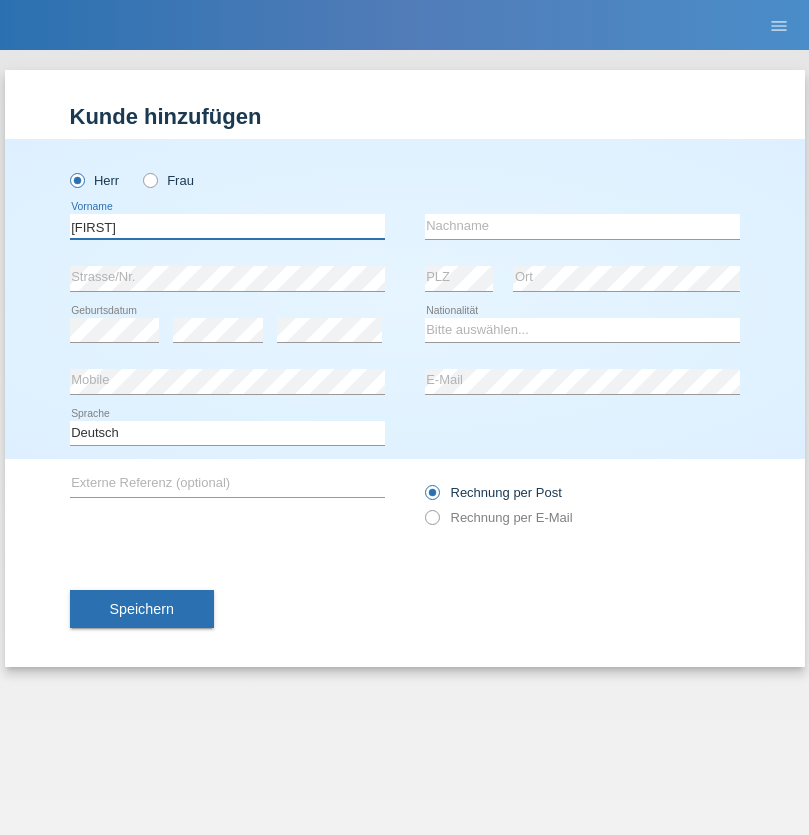 type on "Dominik" 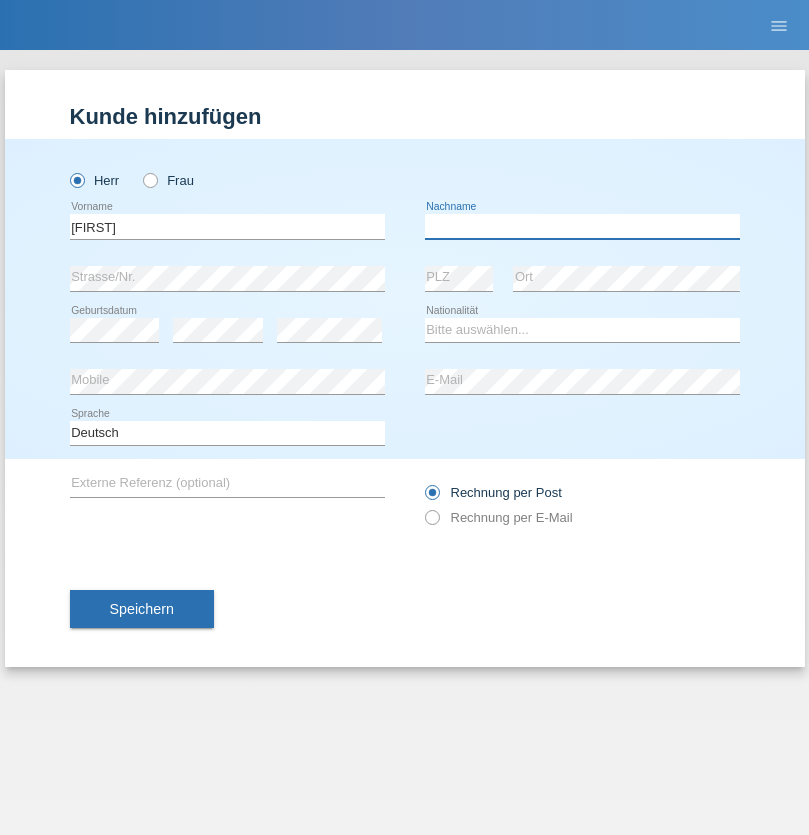 click at bounding box center [582, 226] 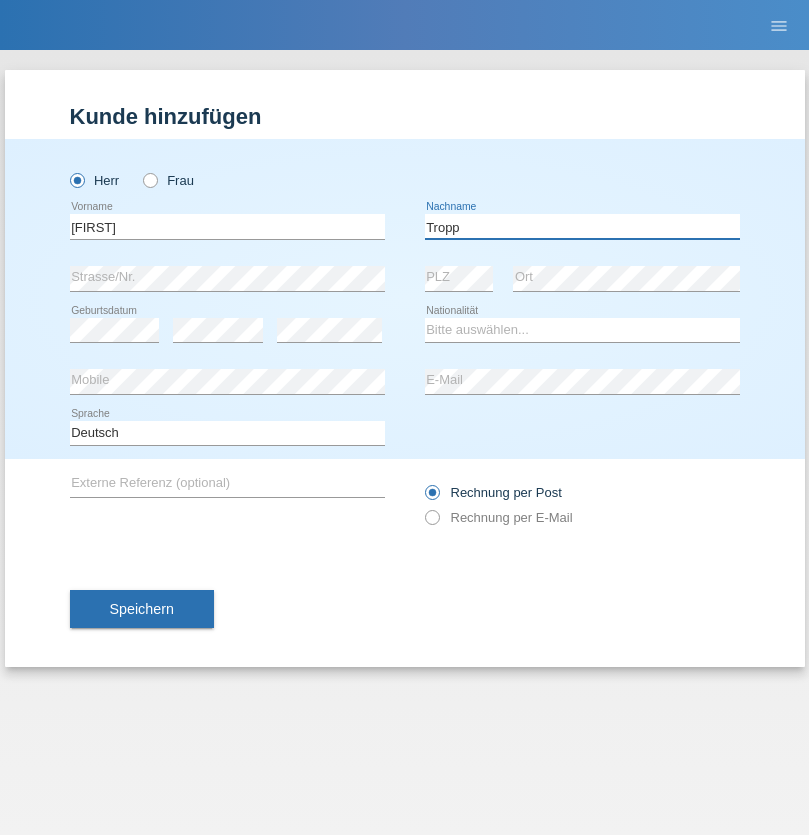 type on "Tropp" 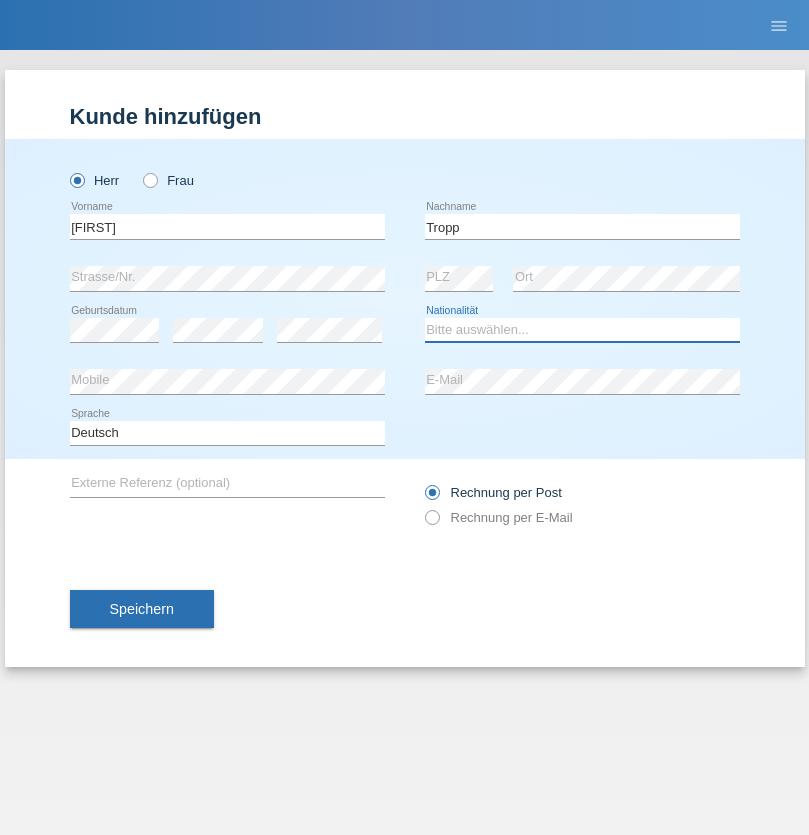 select on "SK" 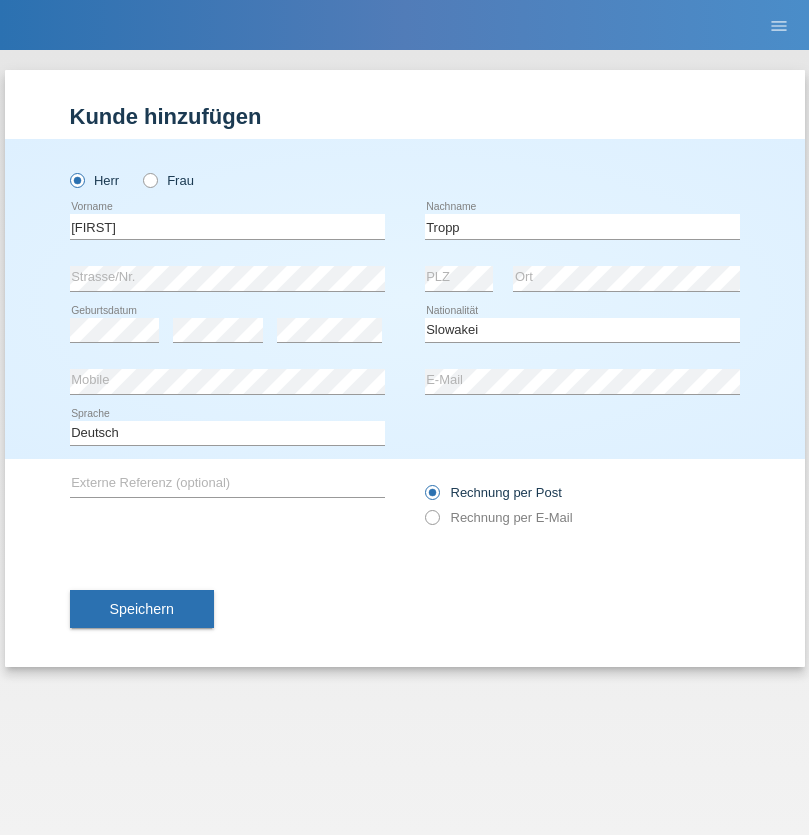 select on "C" 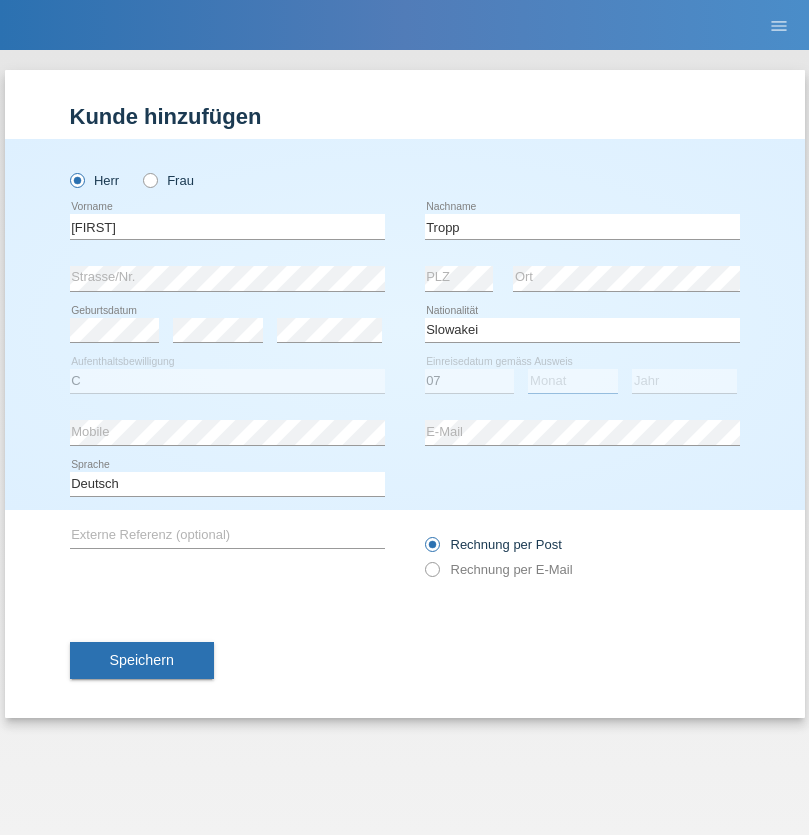select on "08" 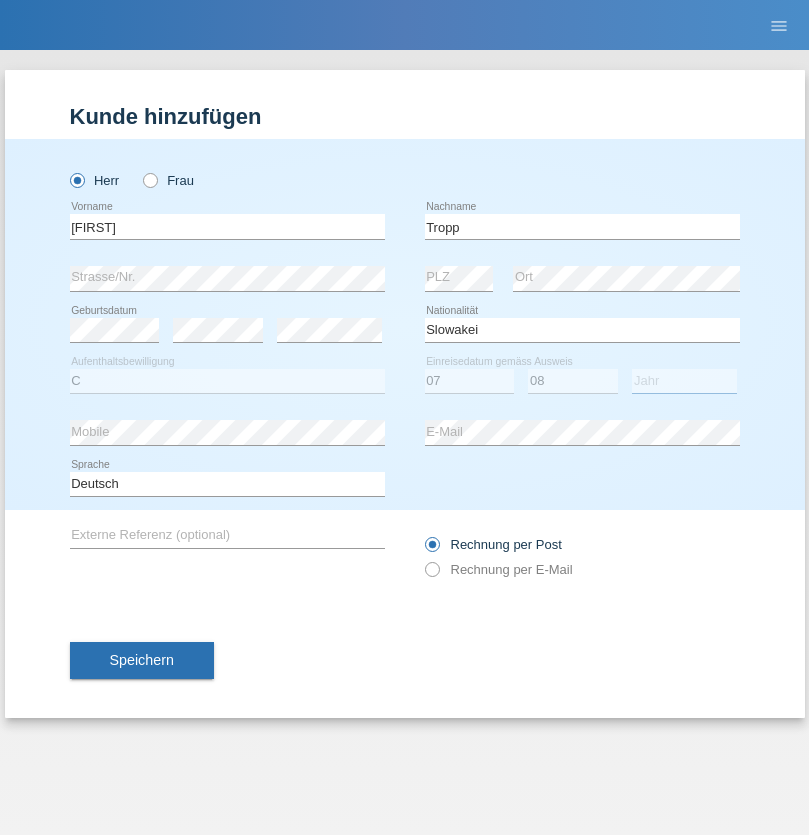 select on "2021" 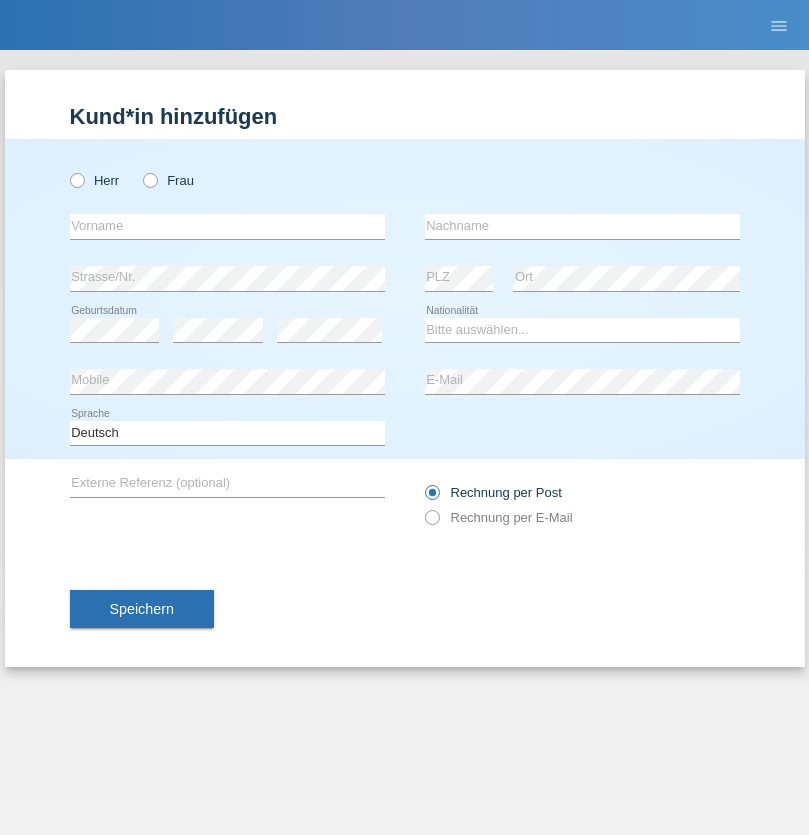 scroll, scrollTop: 0, scrollLeft: 0, axis: both 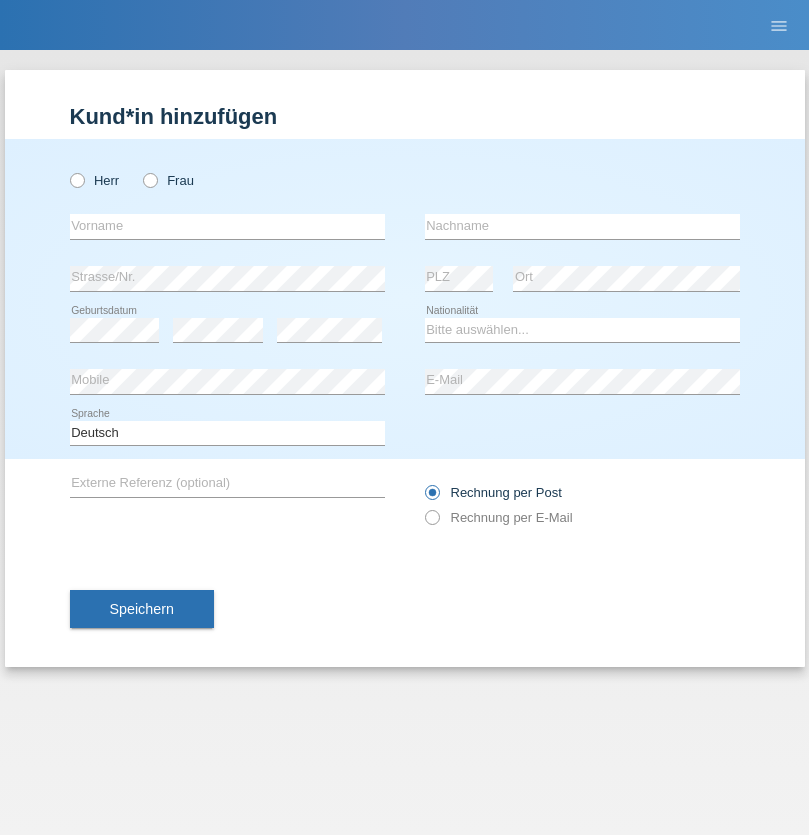 radio on "true" 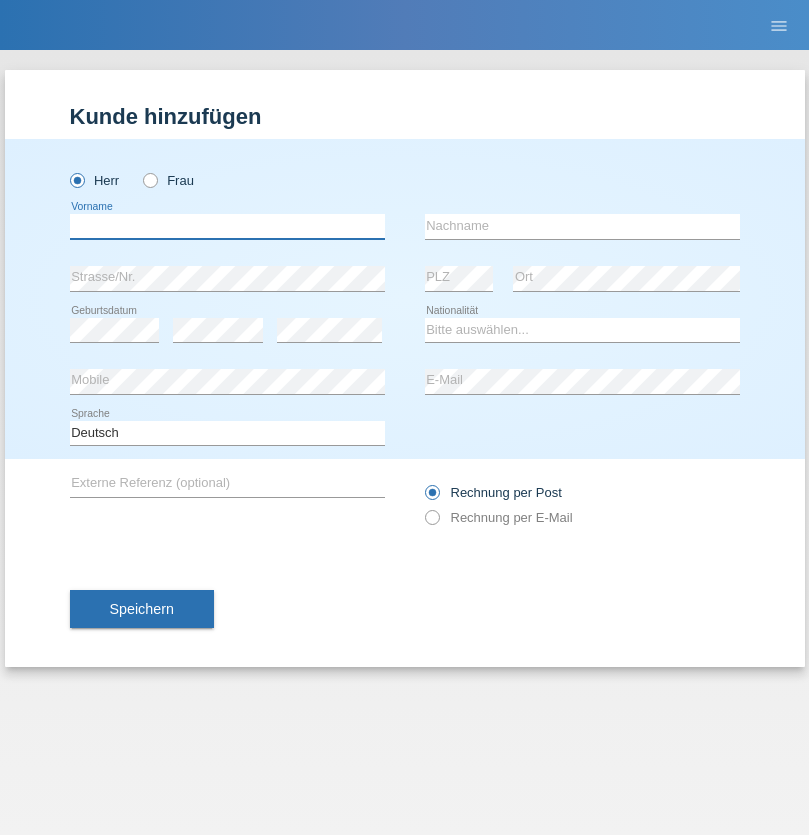 click at bounding box center (227, 226) 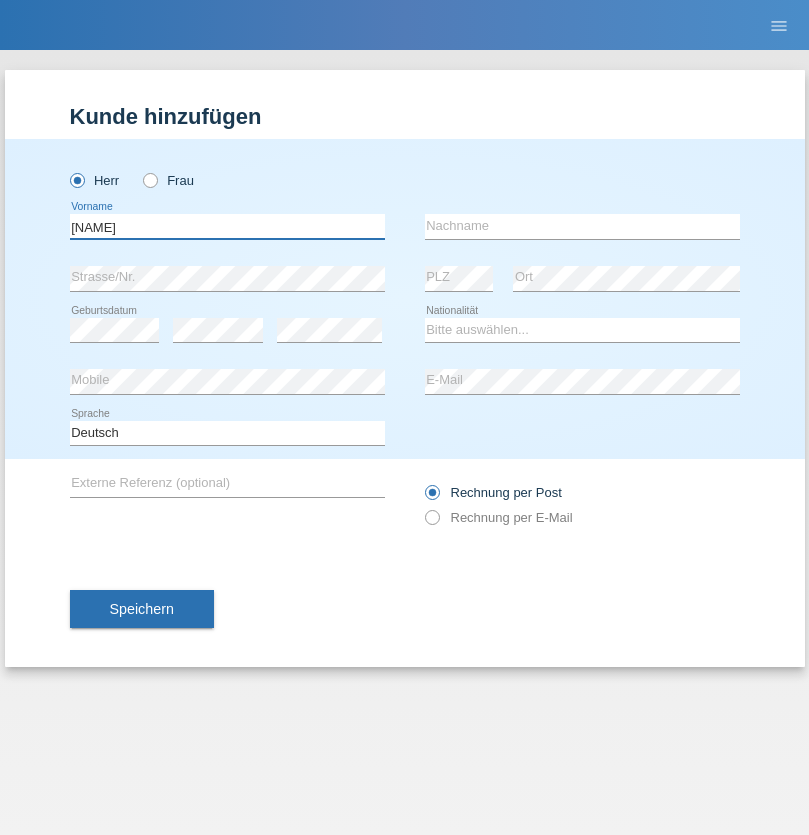 type on "Dirk" 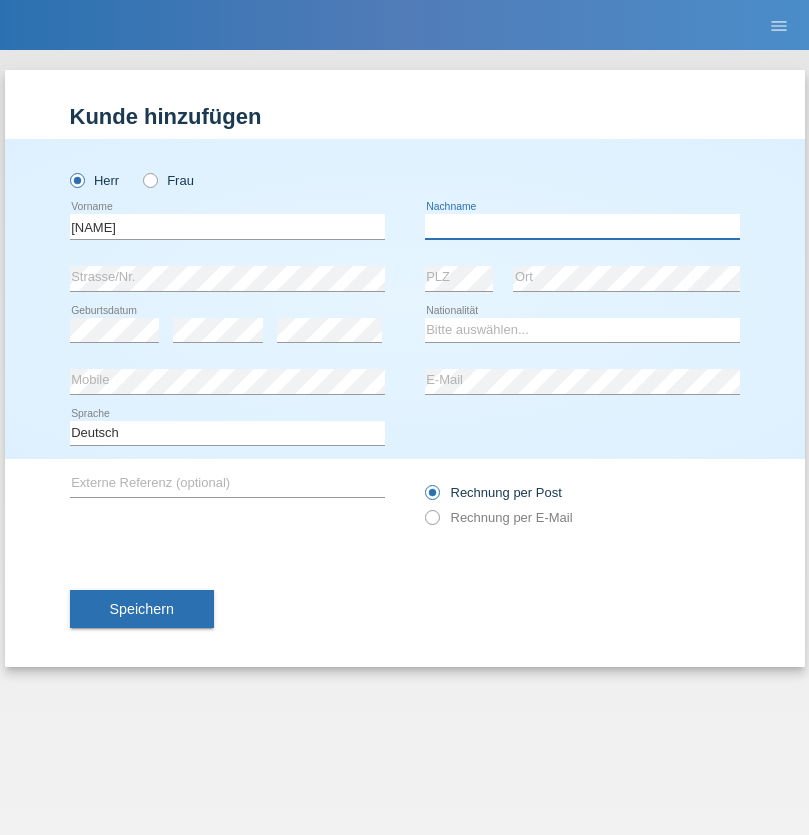 click at bounding box center (582, 226) 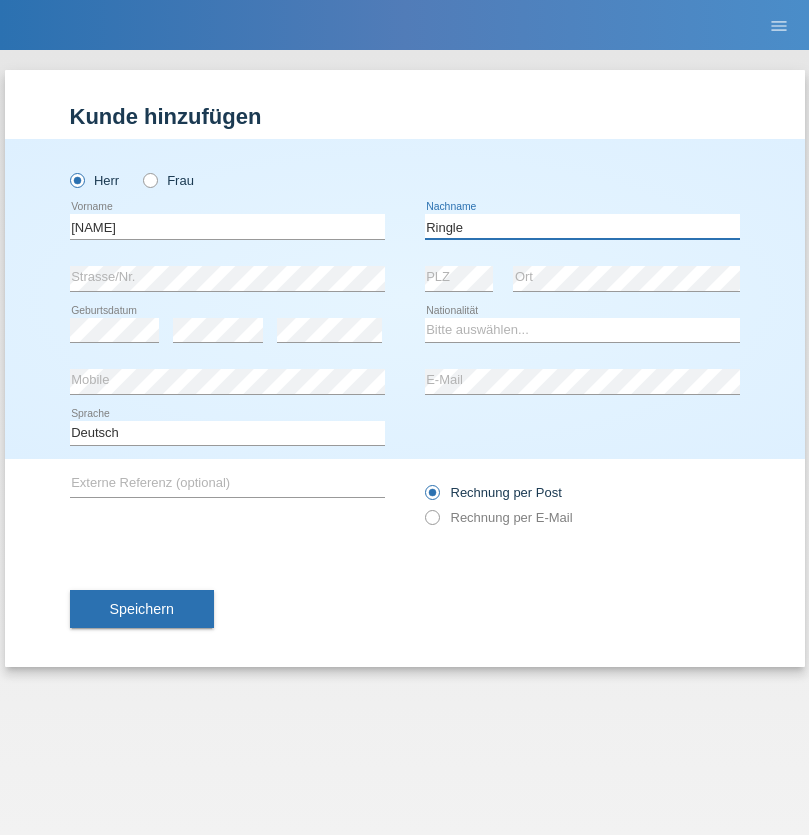 type on "Ringle" 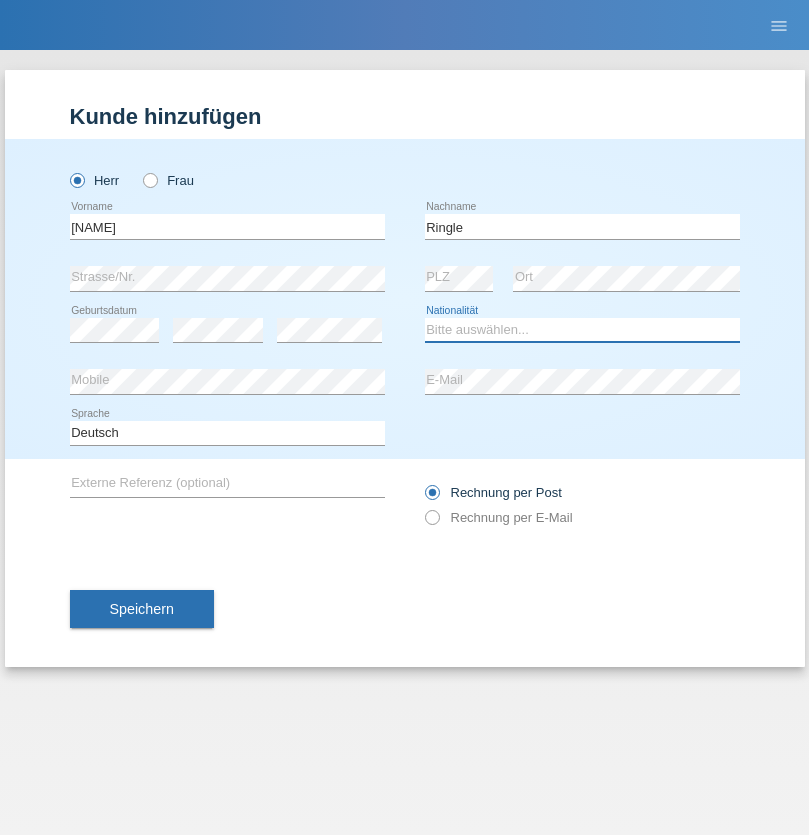 select on "DE" 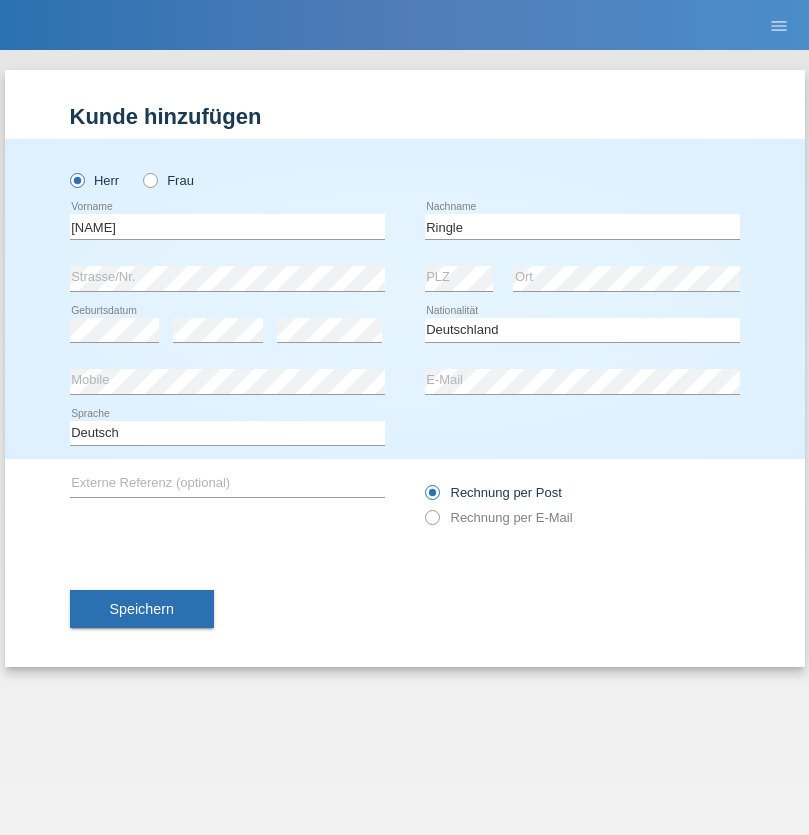 select on "C" 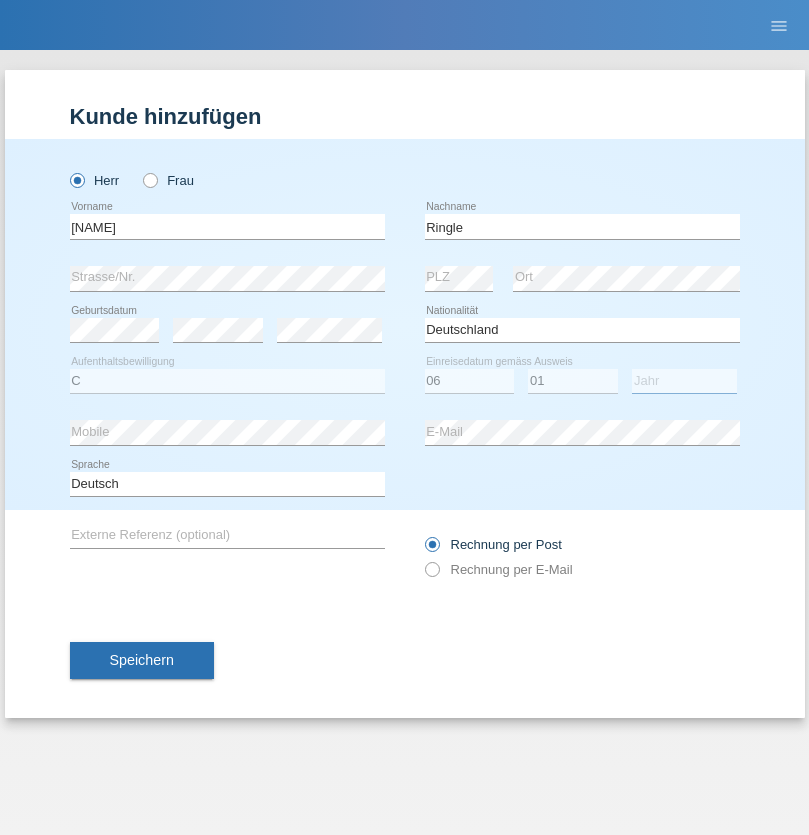 select on "2021" 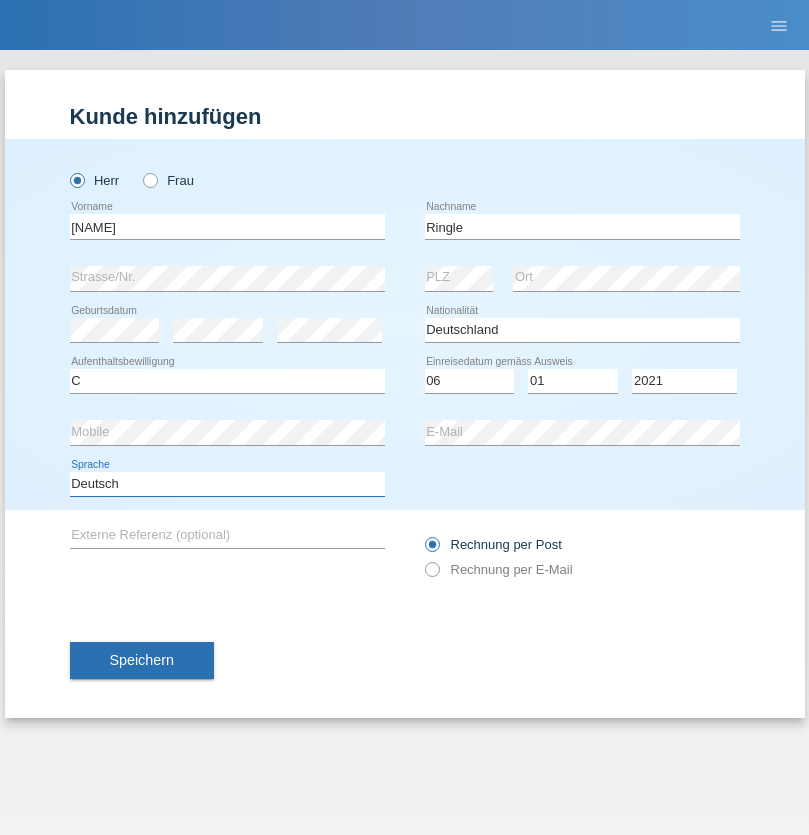 select on "en" 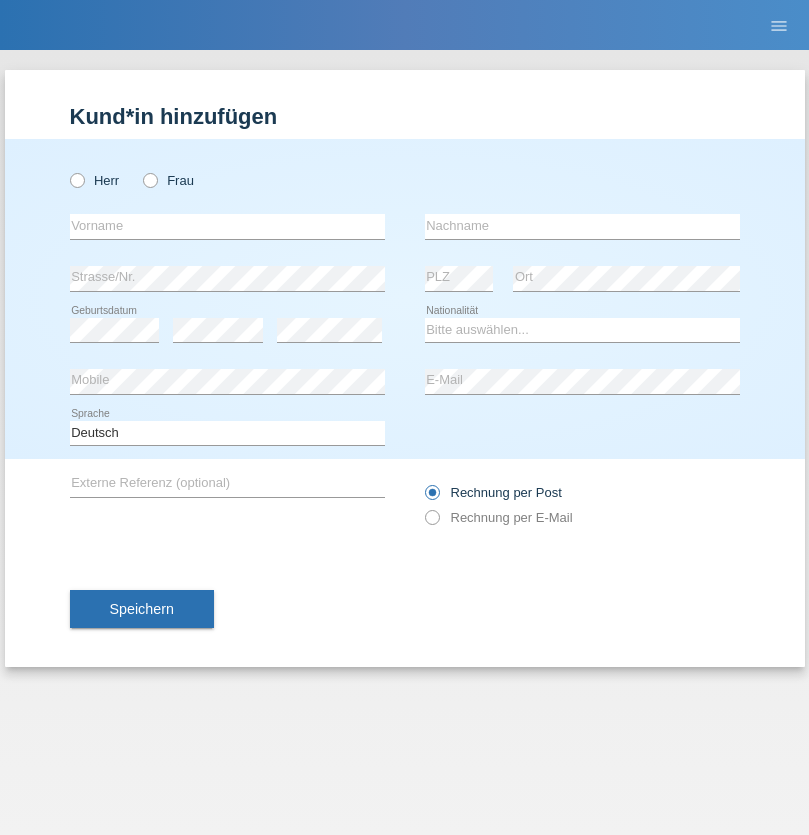 scroll, scrollTop: 0, scrollLeft: 0, axis: both 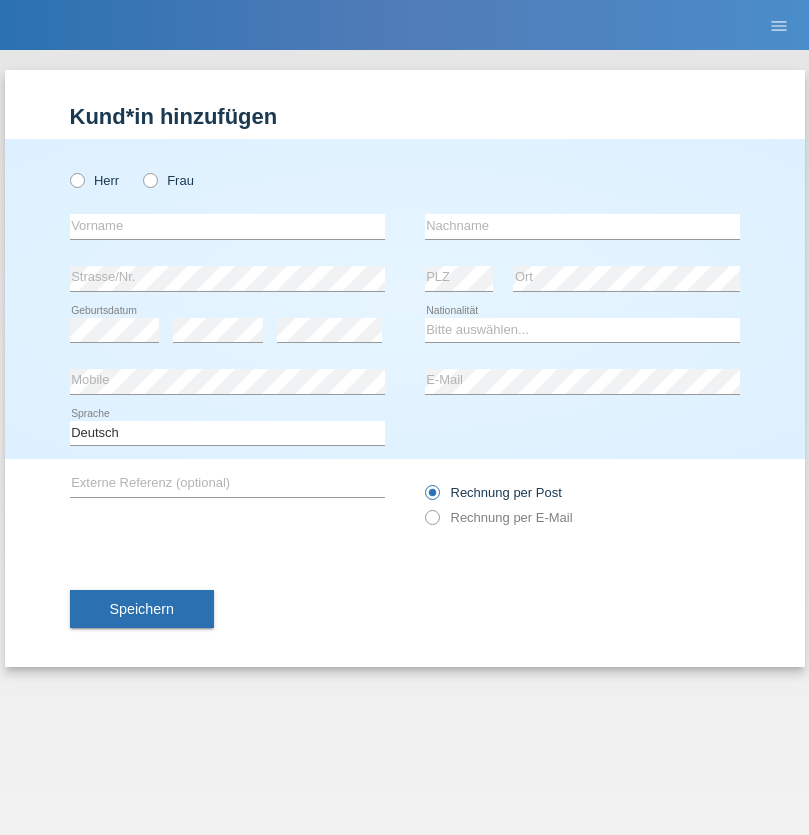 radio on "true" 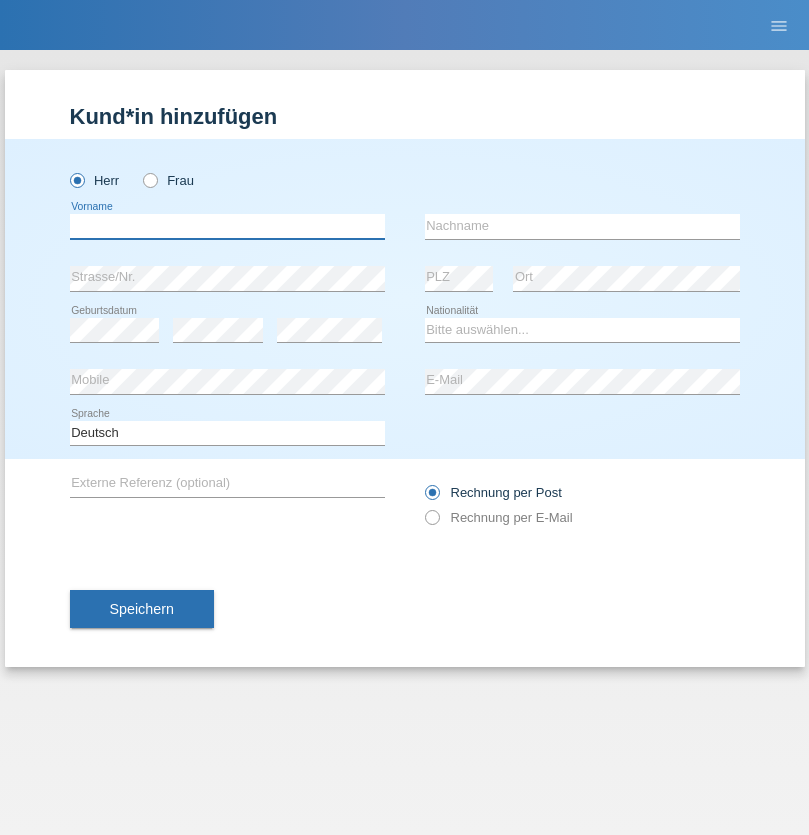 click at bounding box center [227, 226] 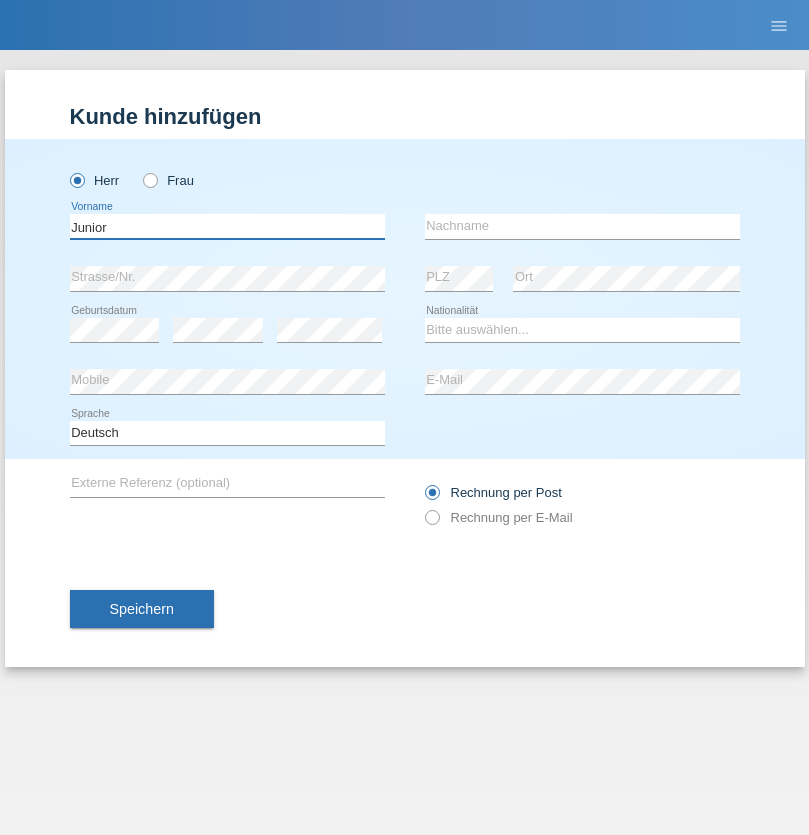 type on "Junior" 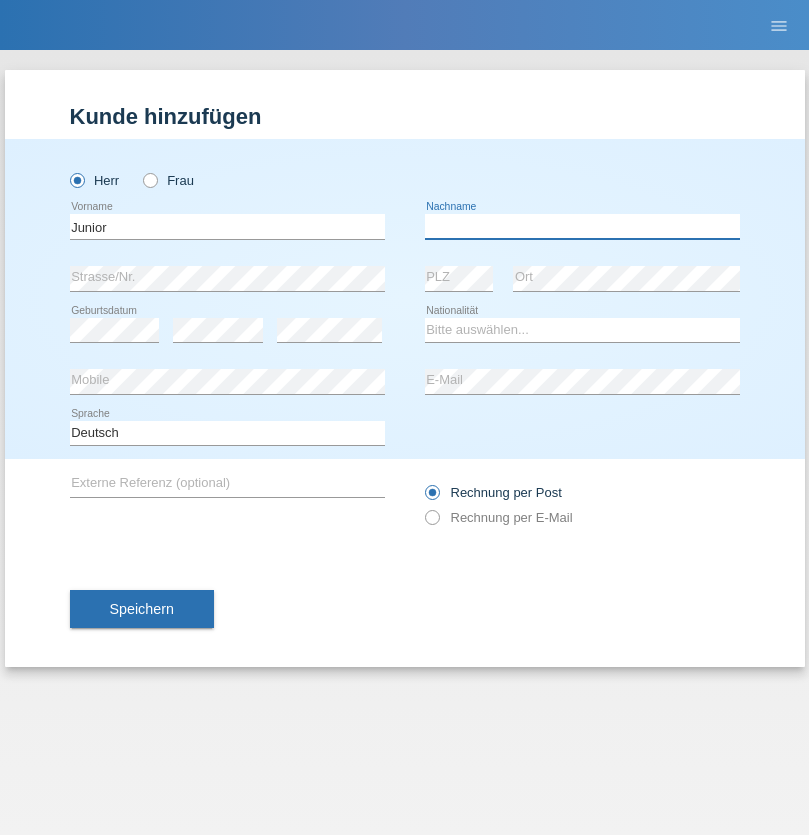 click at bounding box center (582, 226) 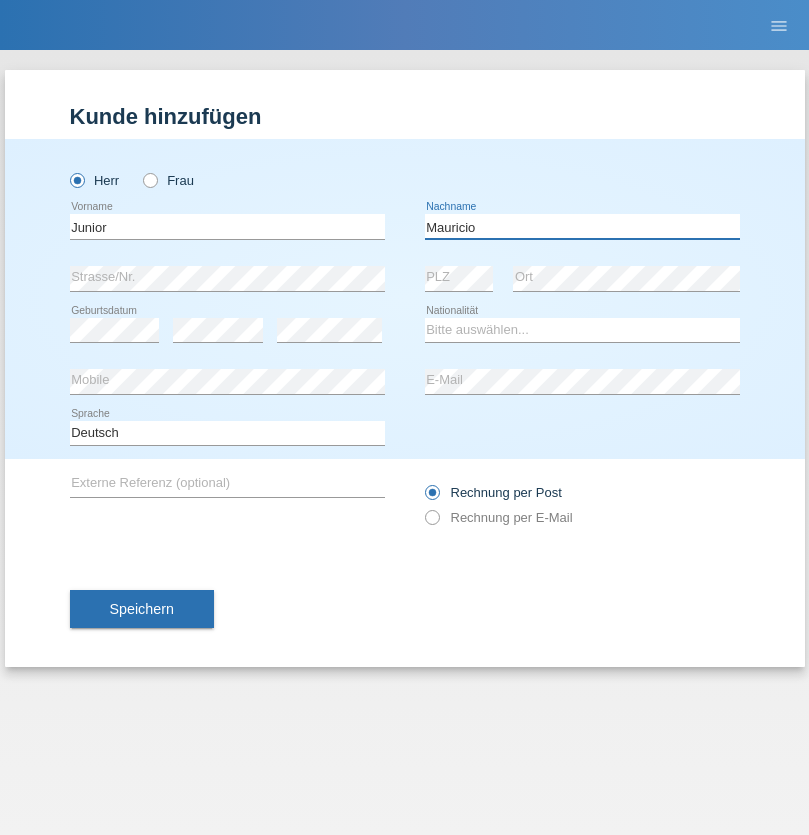 type on "Mauricio" 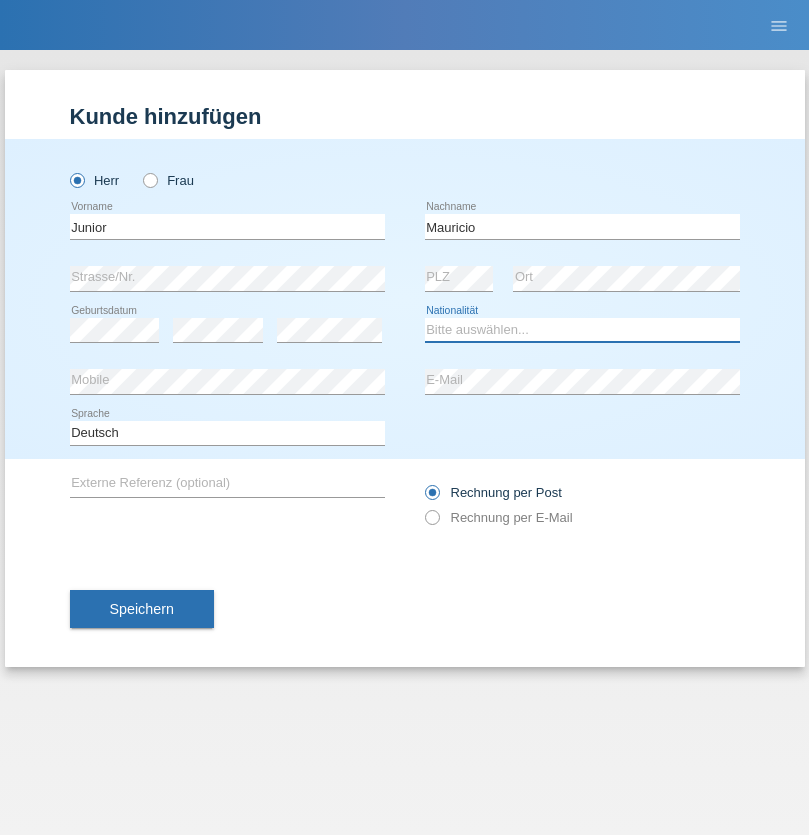 select on "CH" 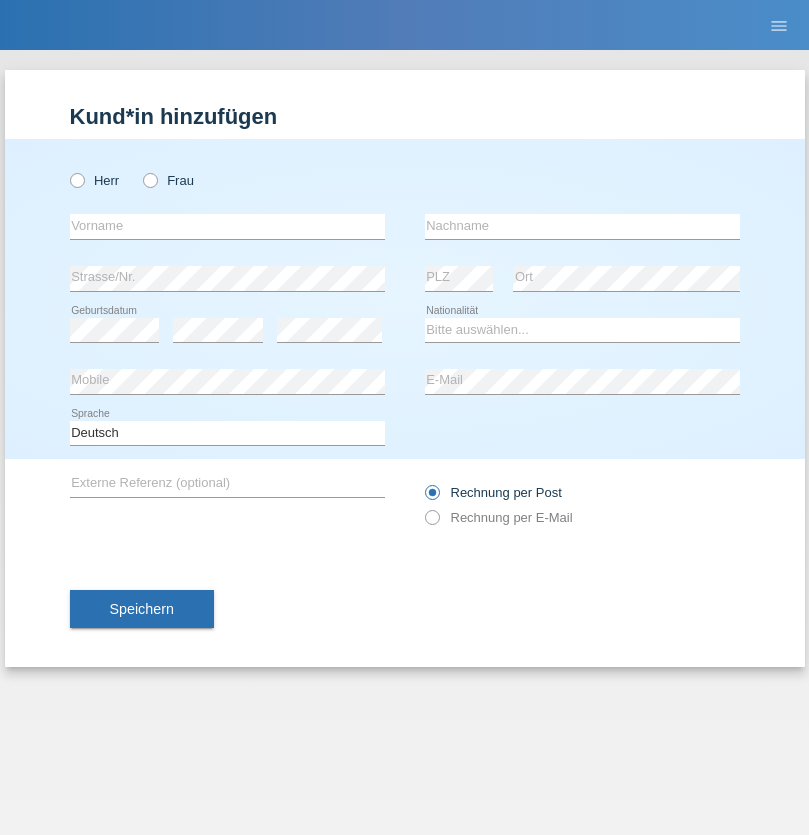 scroll, scrollTop: 0, scrollLeft: 0, axis: both 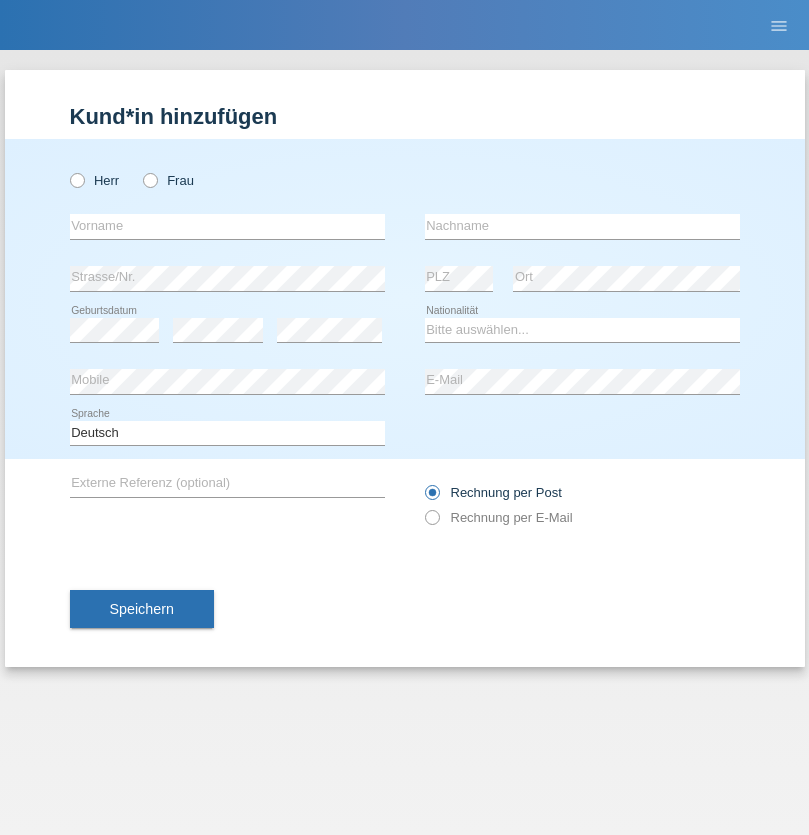 radio on "true" 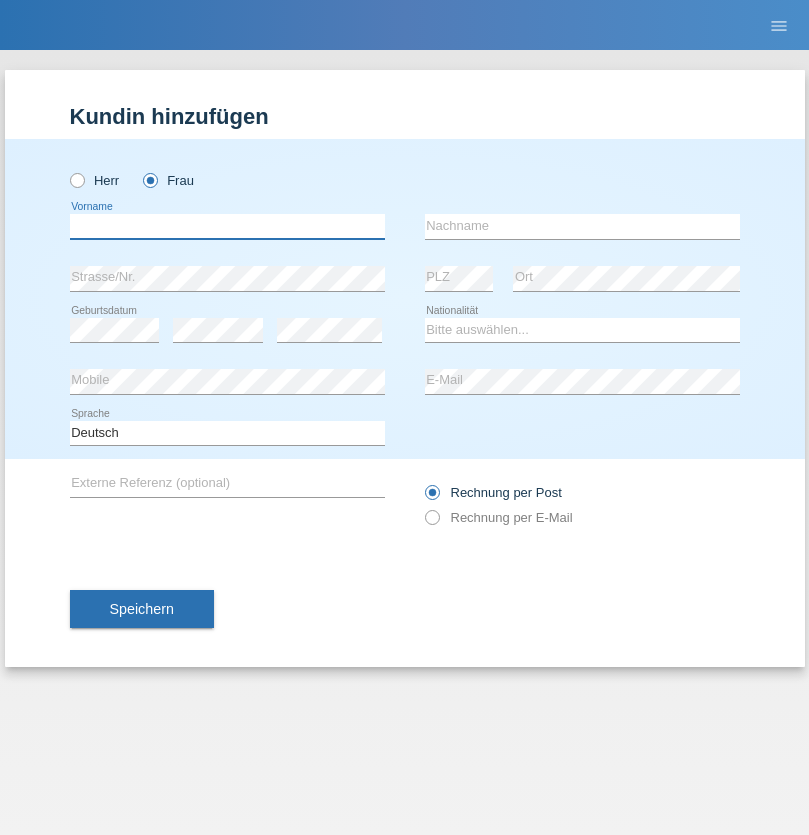 click at bounding box center [227, 226] 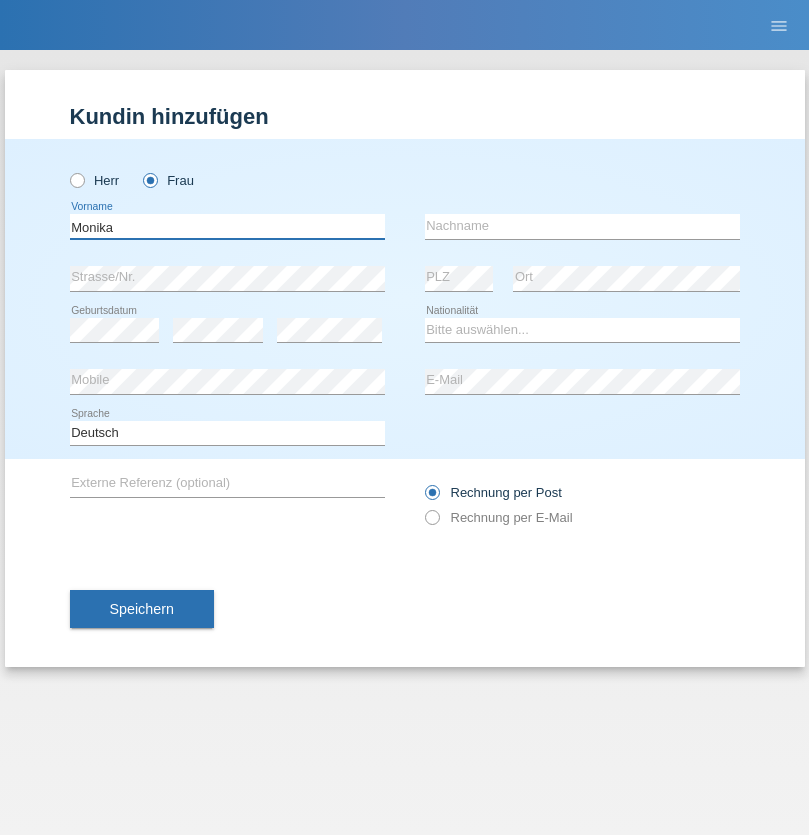type on "Monika" 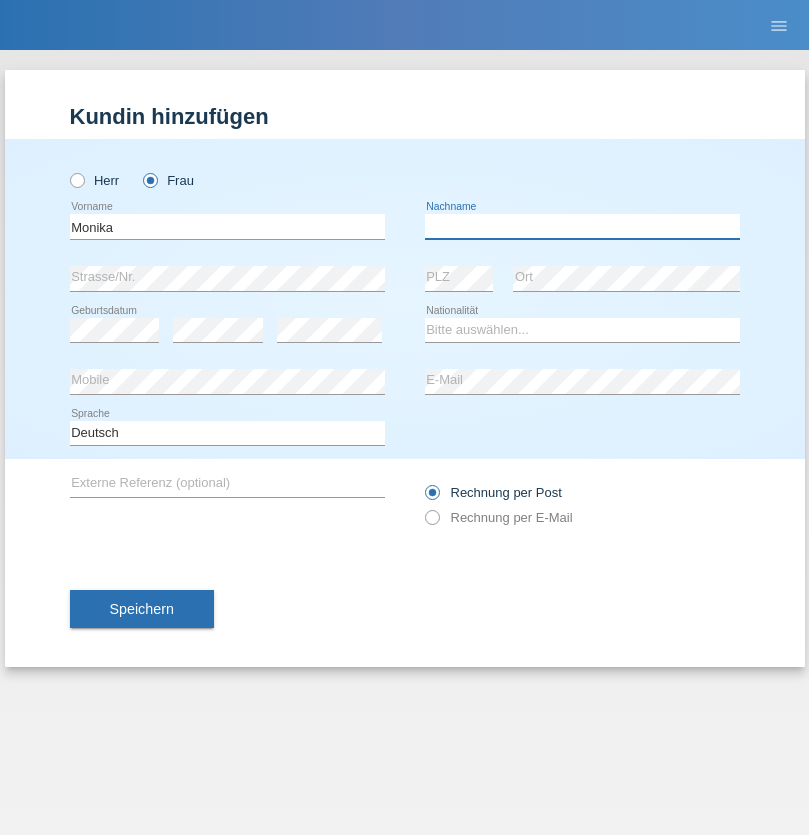 click at bounding box center [582, 226] 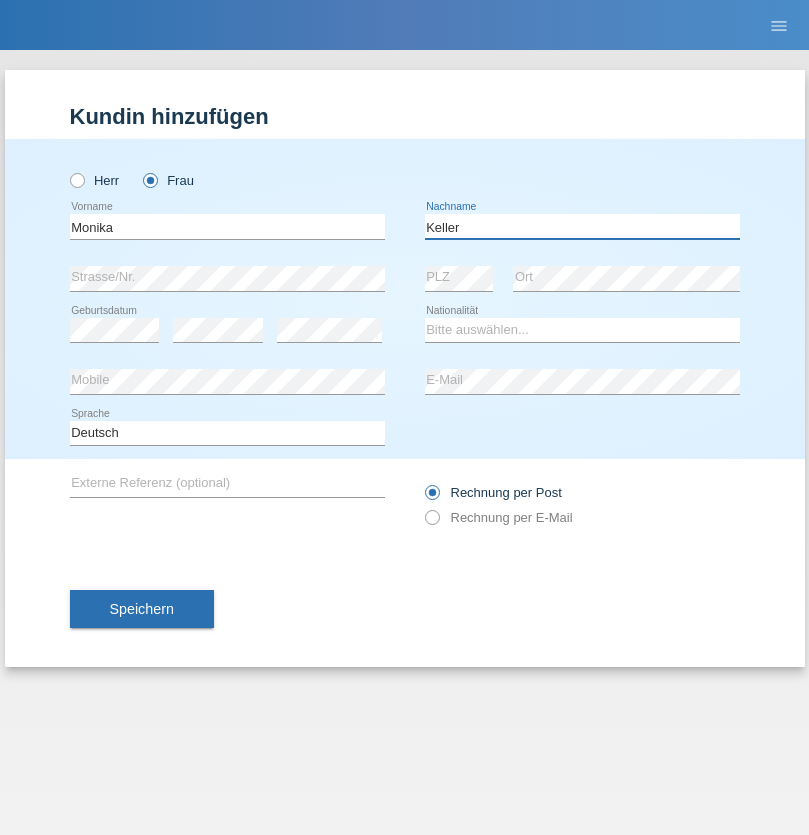 type on "Keller" 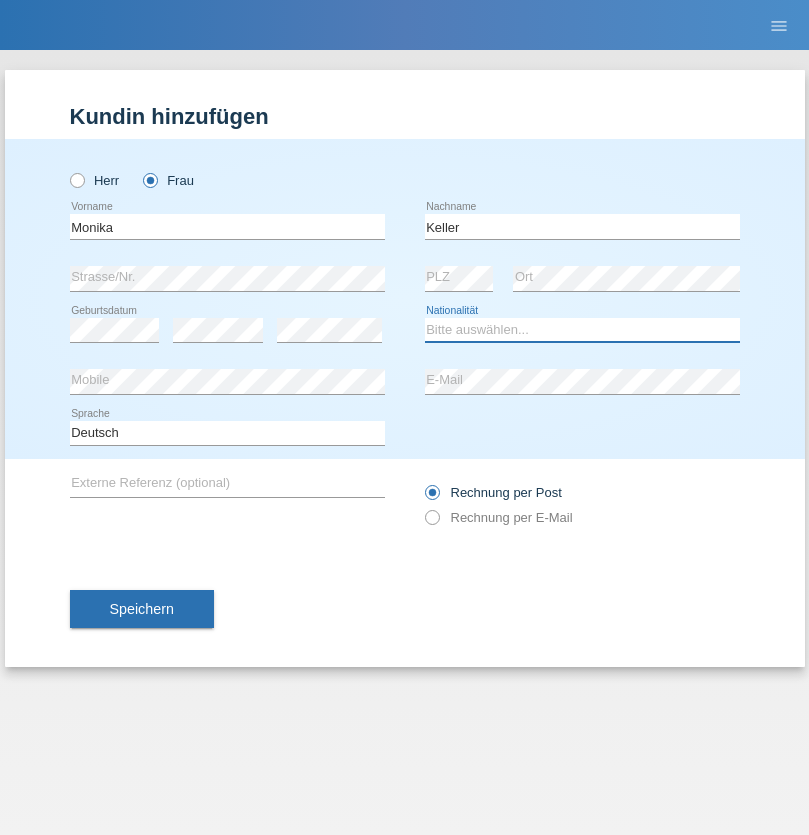select on "CH" 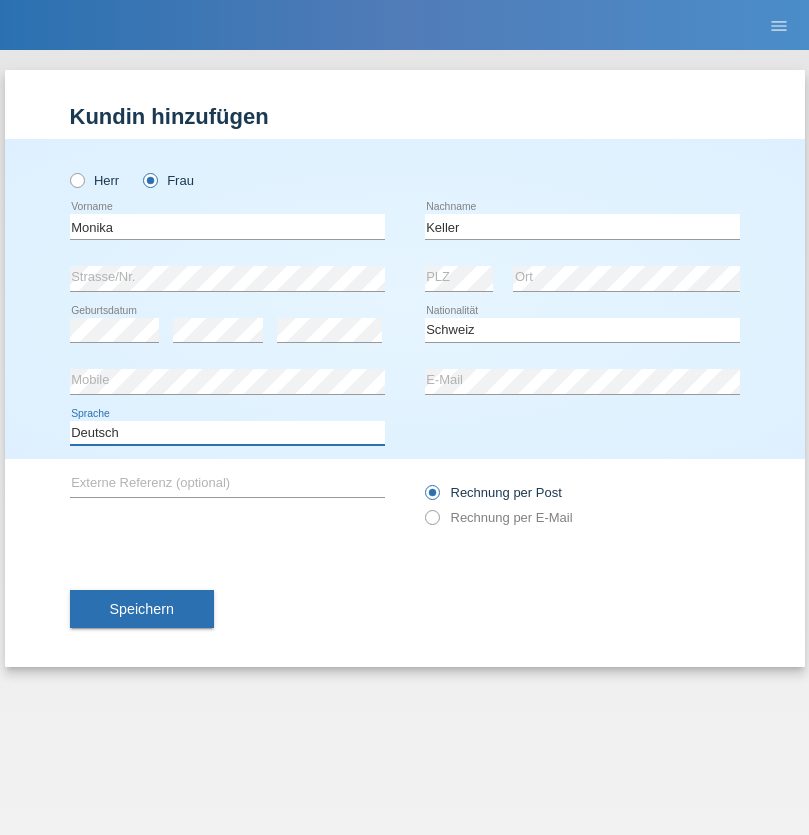 select on "en" 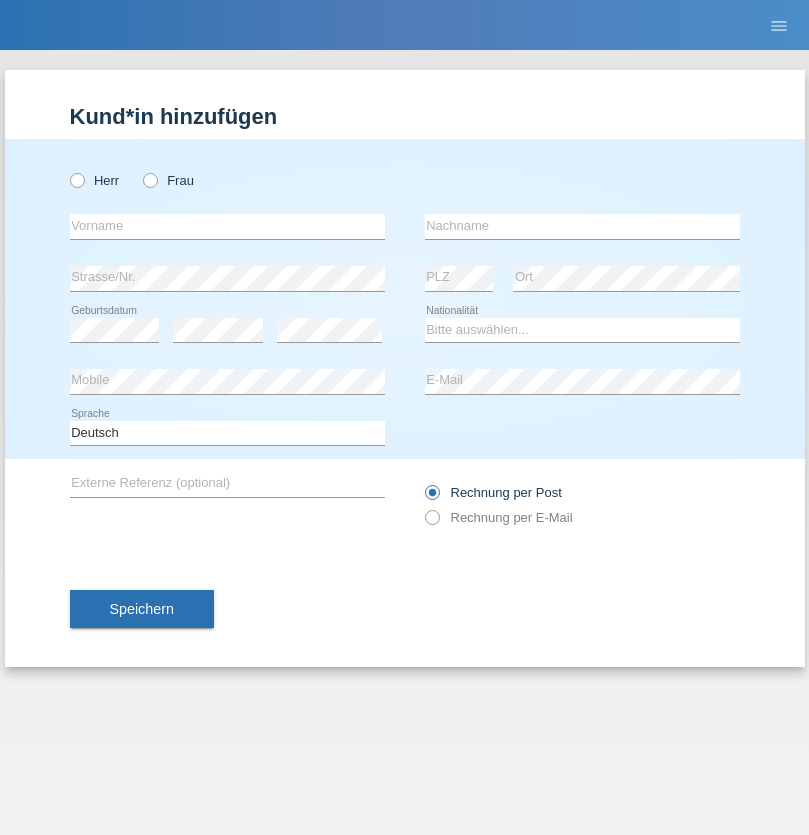 scroll, scrollTop: 0, scrollLeft: 0, axis: both 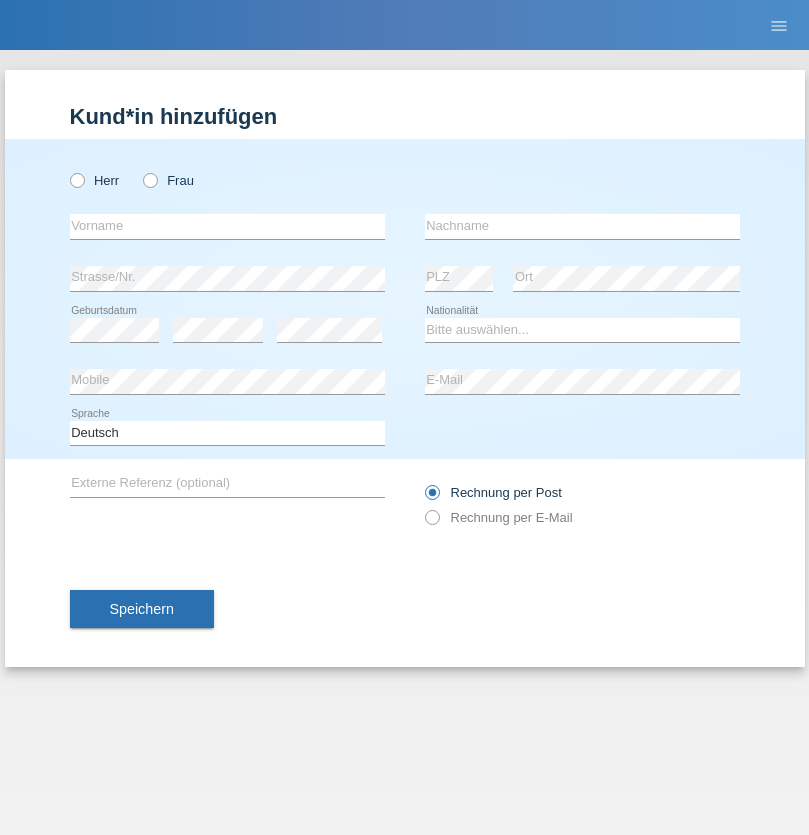 radio on "true" 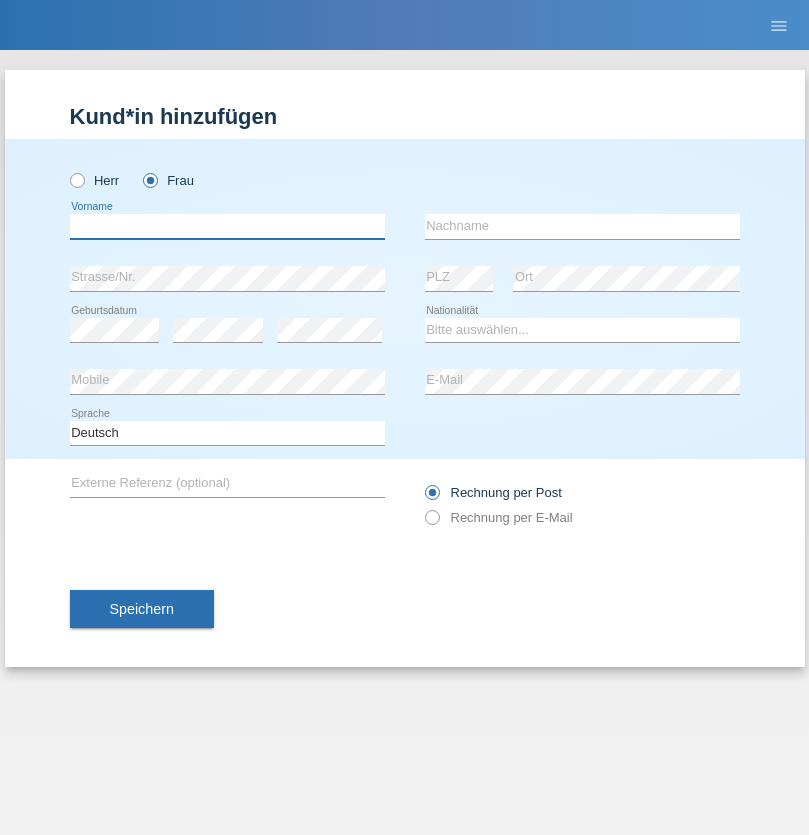 click at bounding box center [227, 226] 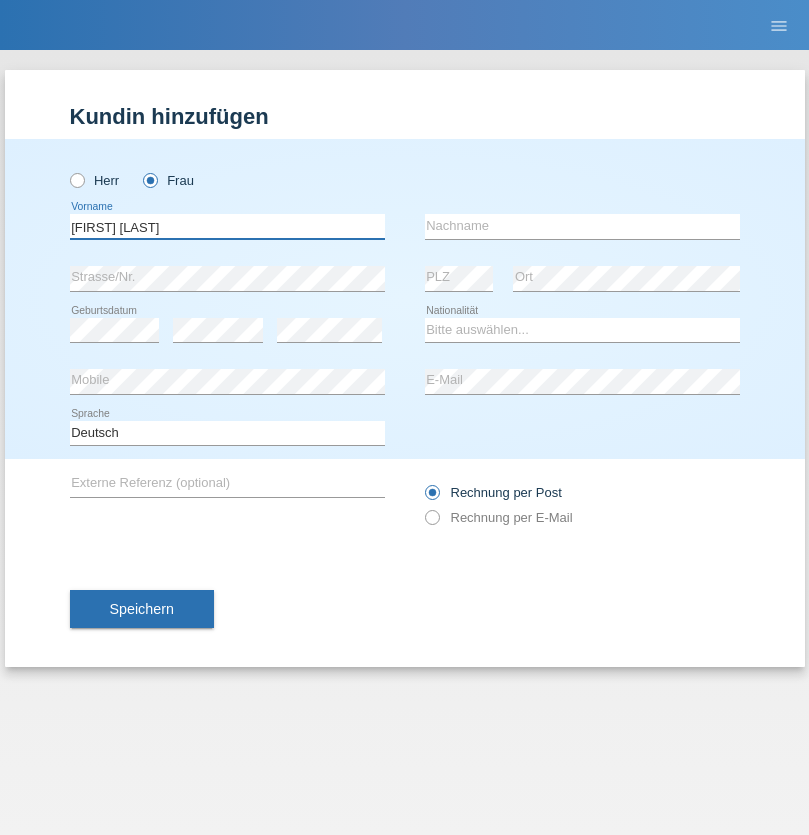 type on "[FIRST] [LAST]" 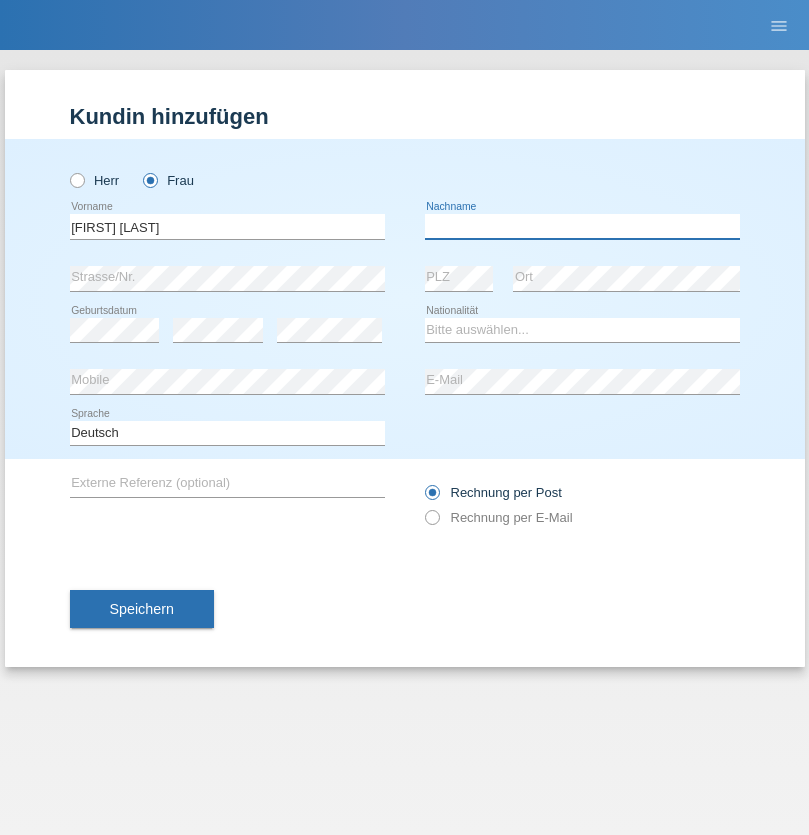 click at bounding box center [582, 226] 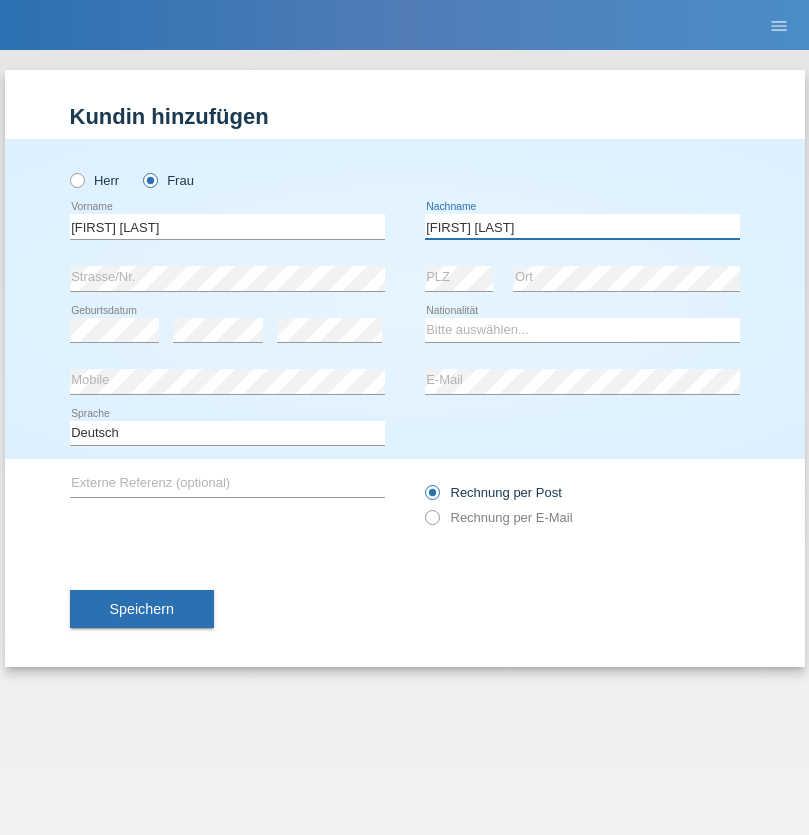 type on "[FIRST] [LAST]" 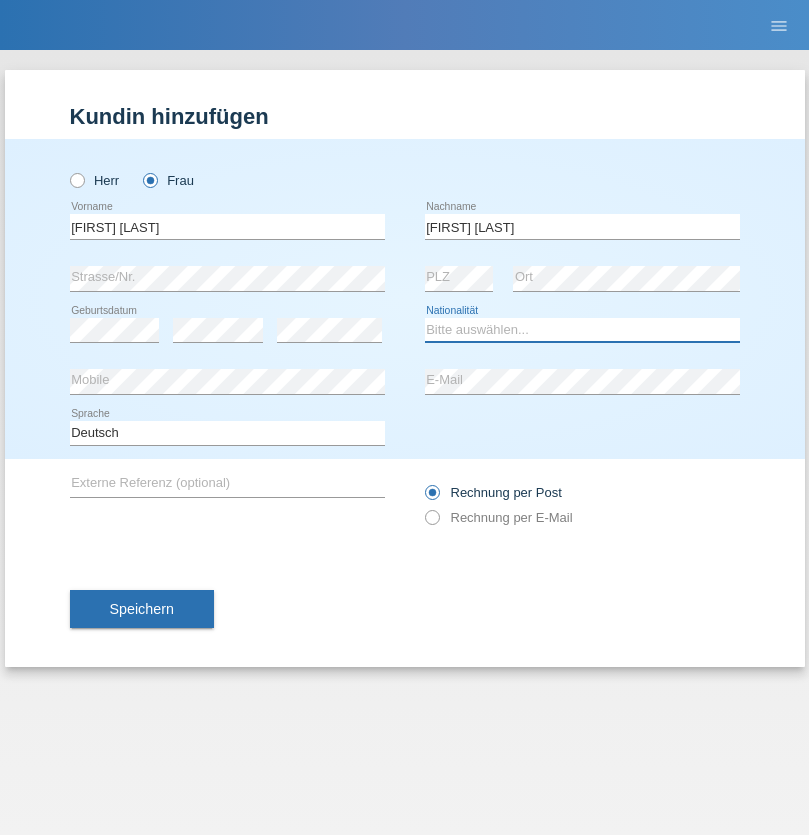 select on "CH" 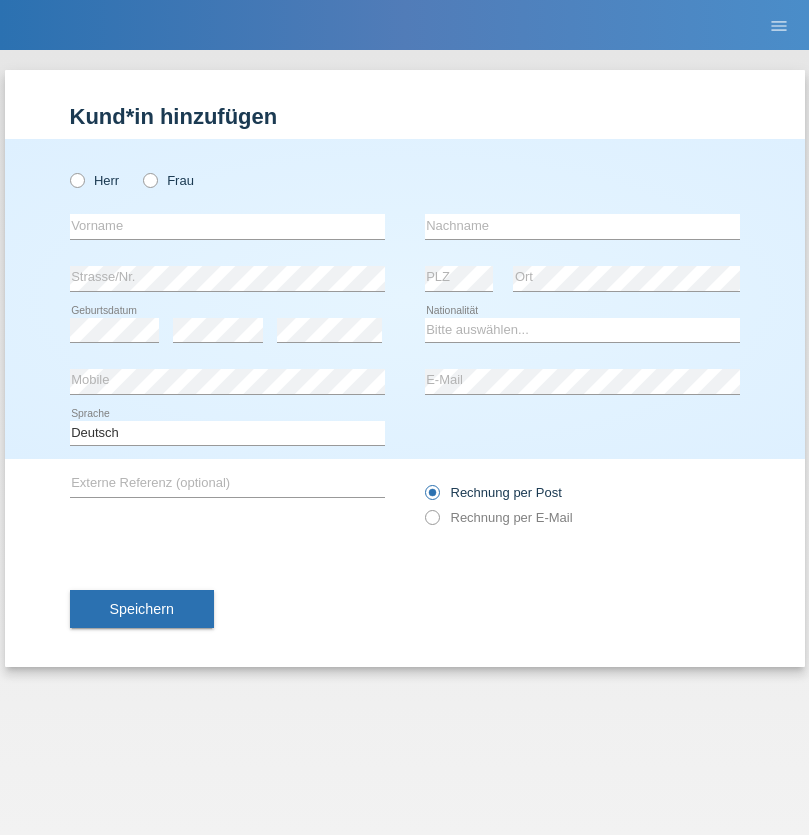 scroll, scrollTop: 0, scrollLeft: 0, axis: both 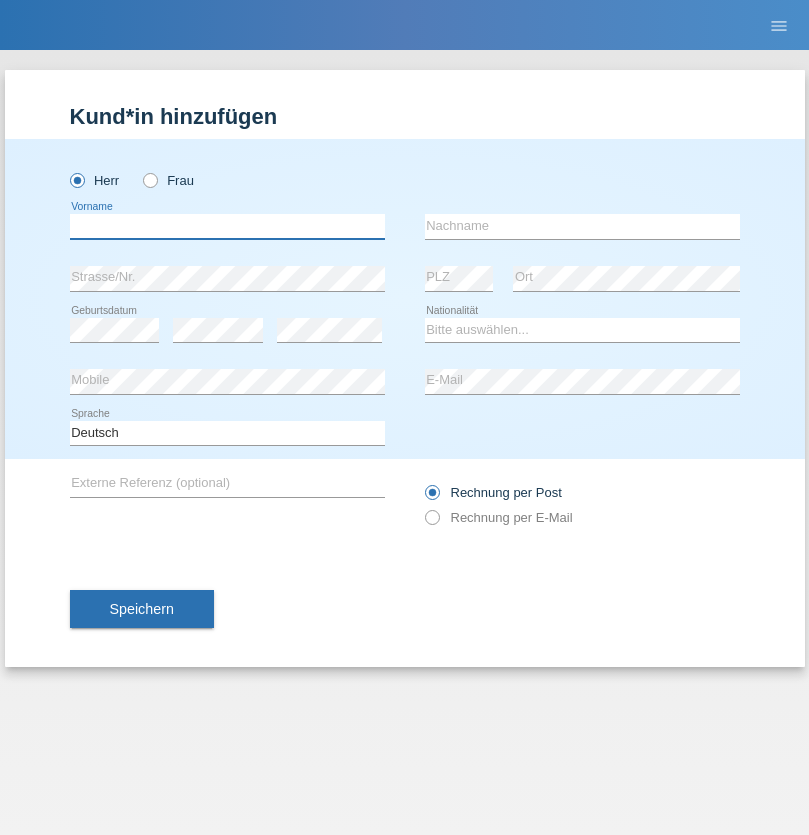 click at bounding box center (227, 226) 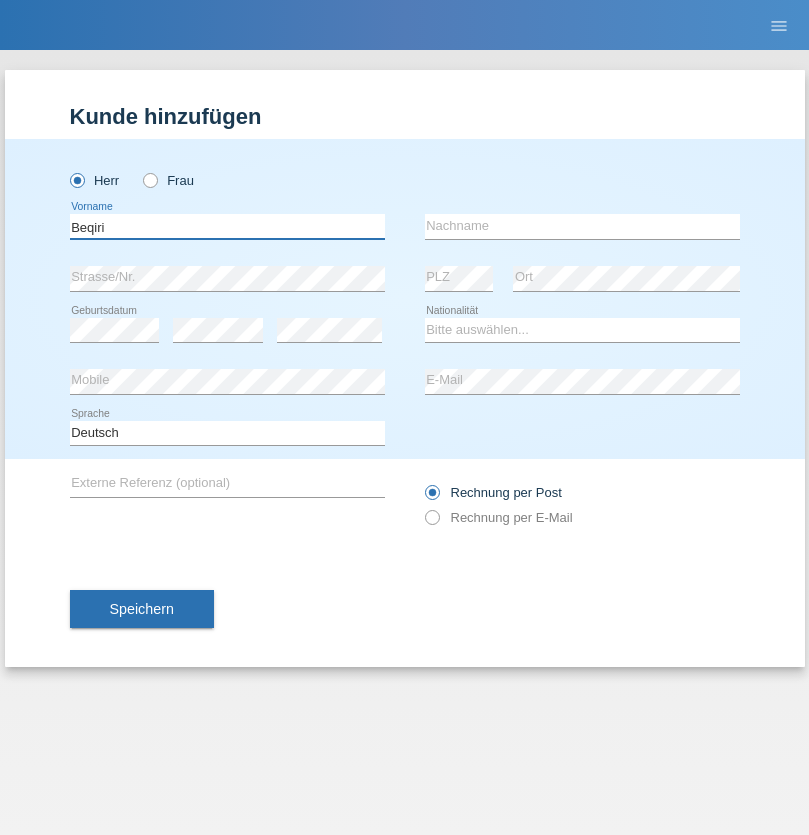 type on "Beqiri" 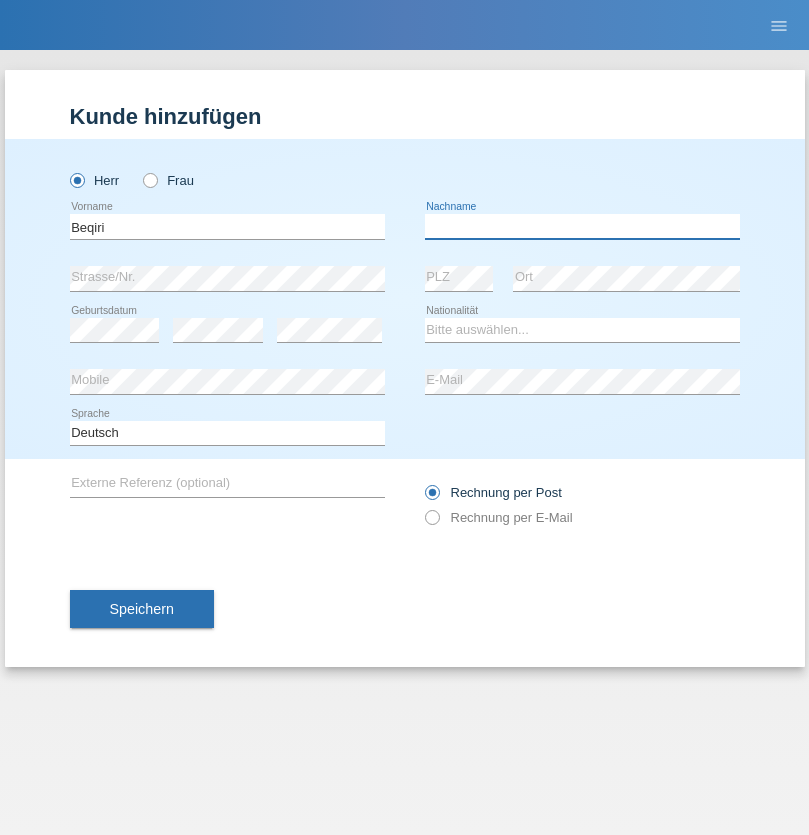 click at bounding box center (582, 226) 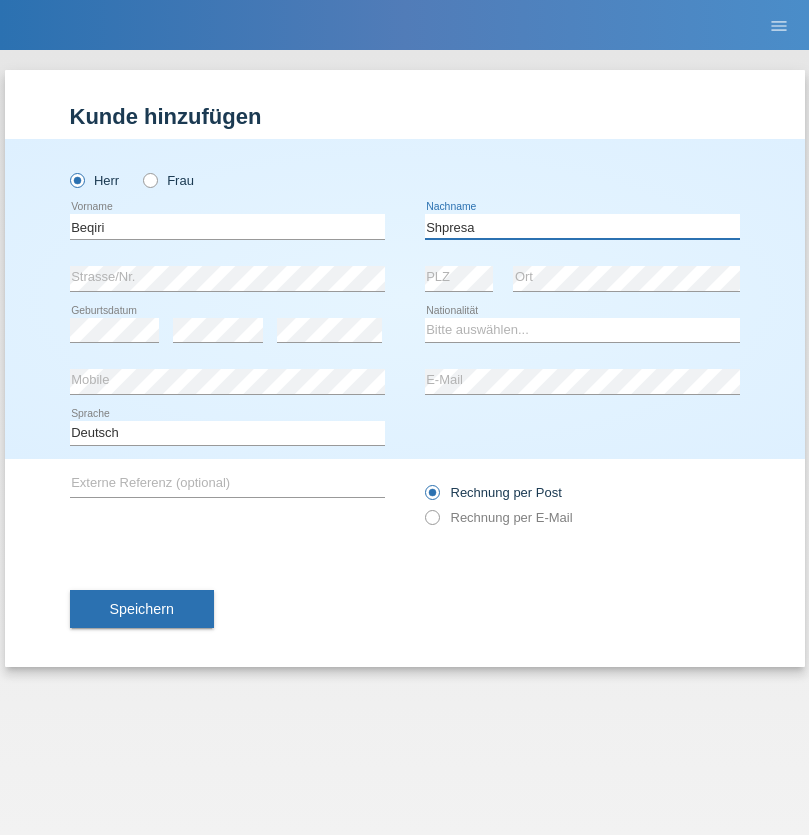 type on "Shpresa" 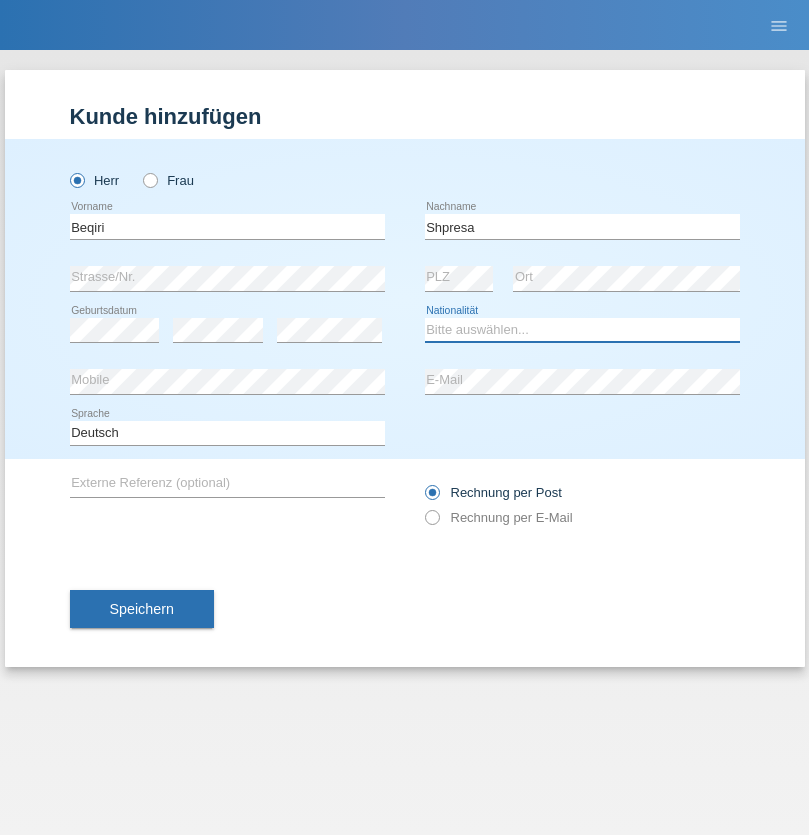 select on "XK" 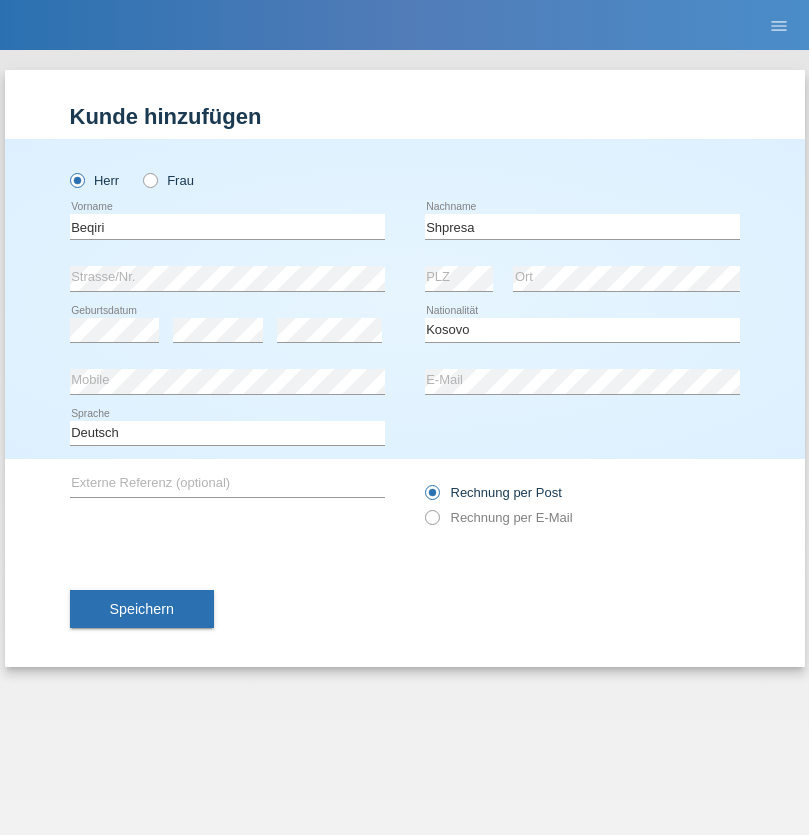 select on "C" 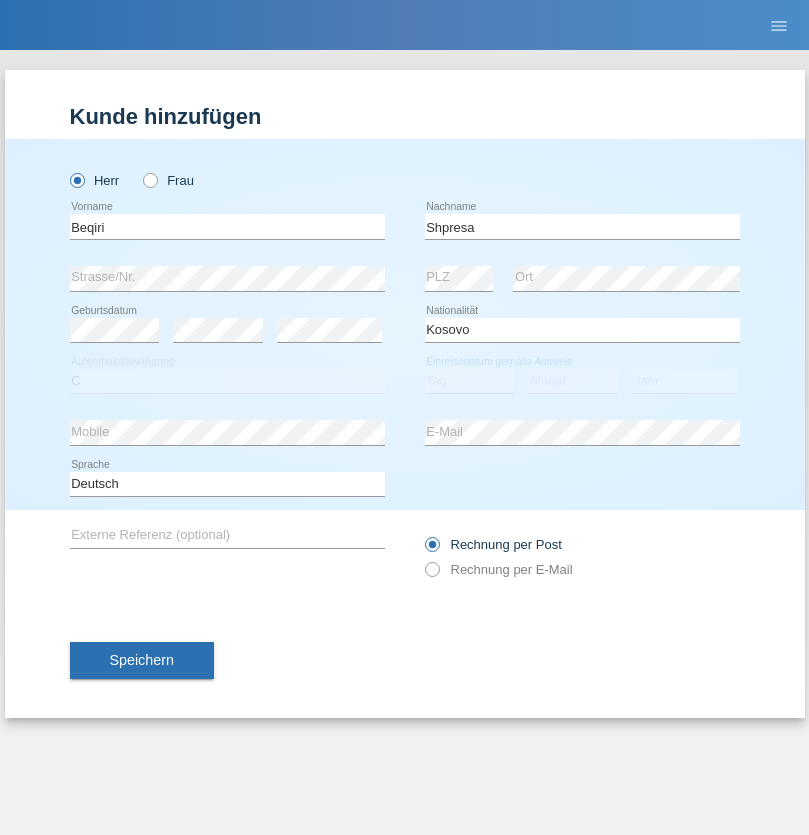 select on "08" 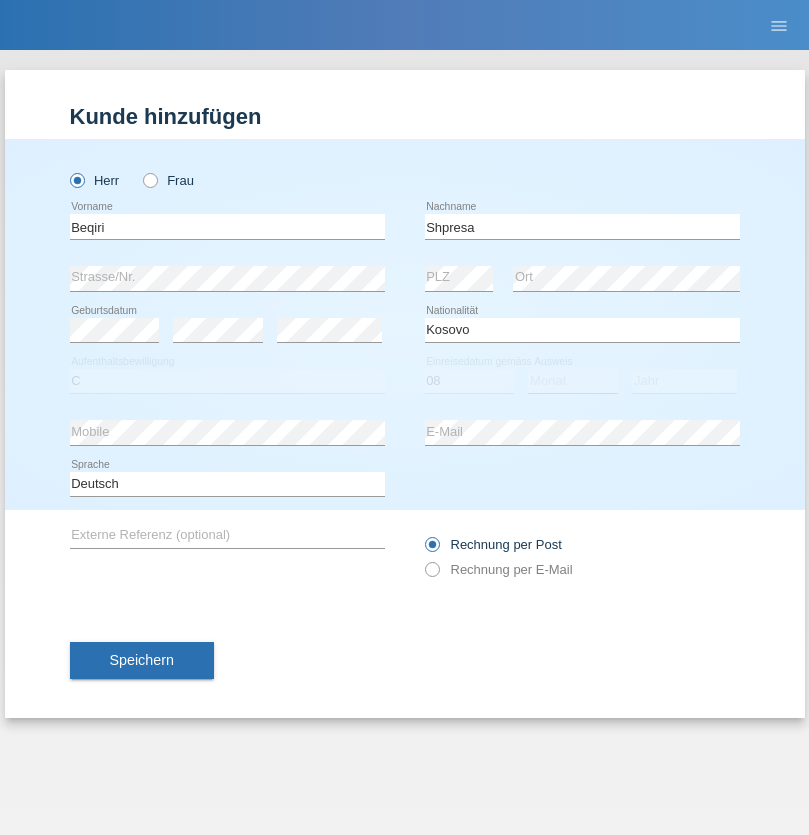 select on "02" 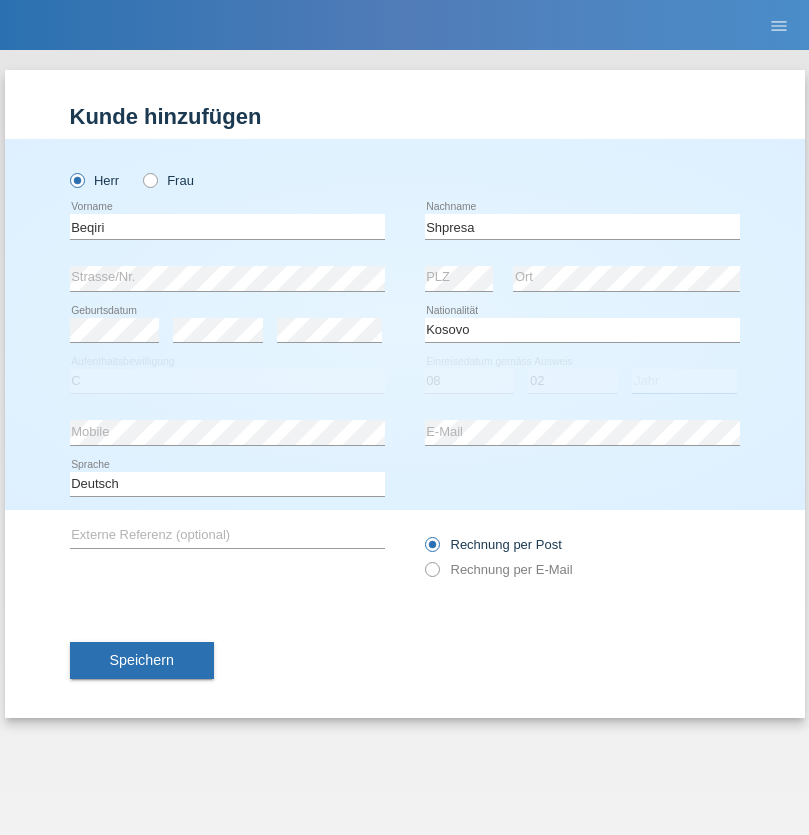 select on "1979" 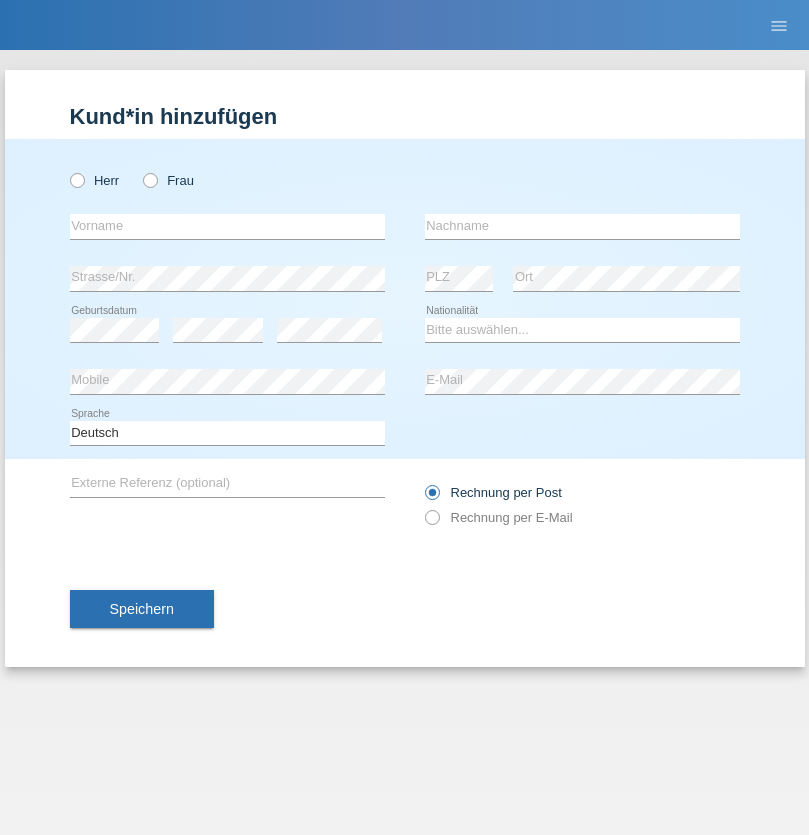 scroll, scrollTop: 0, scrollLeft: 0, axis: both 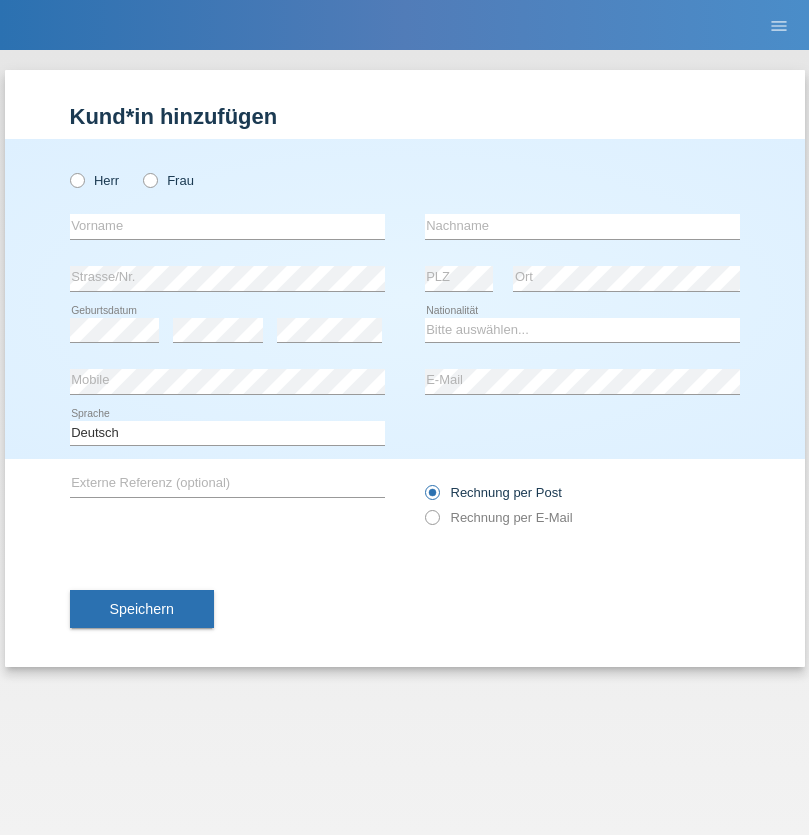 radio on "true" 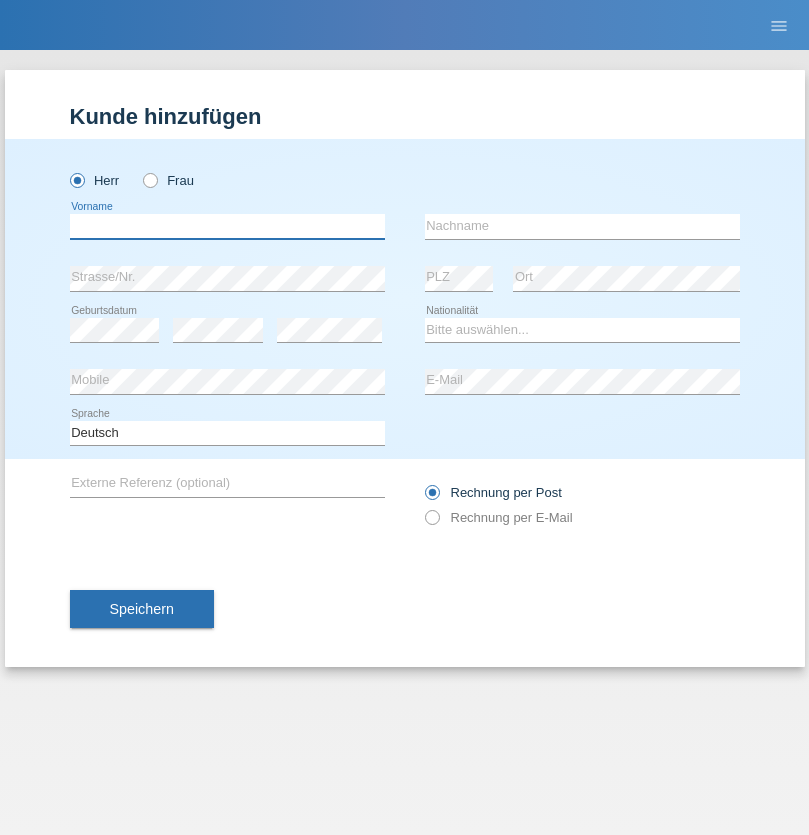 click at bounding box center [227, 226] 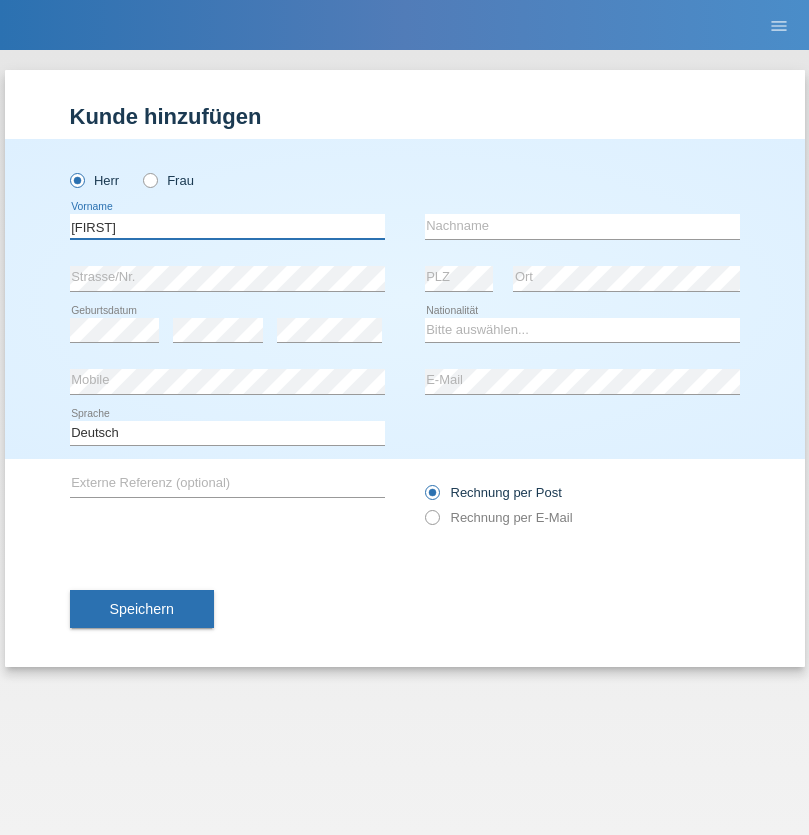 type on "[FIRST]" 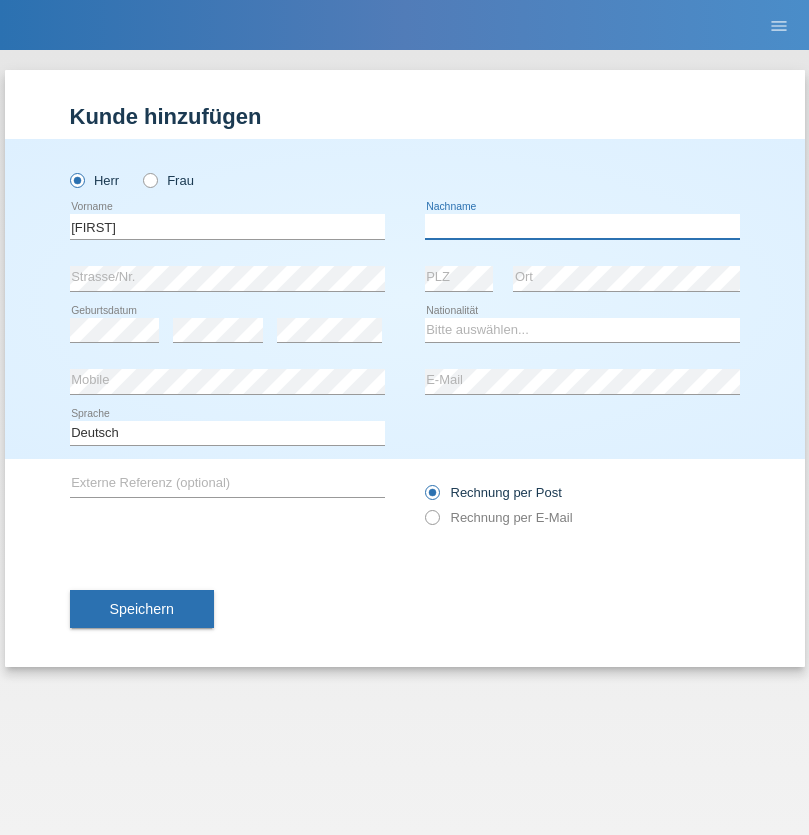 click at bounding box center (582, 226) 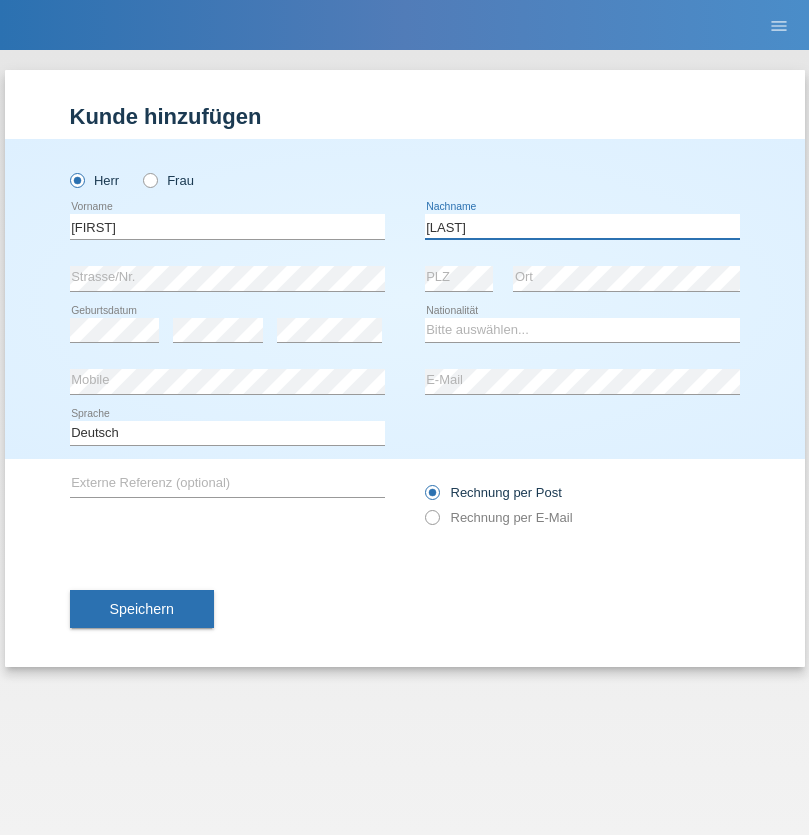 type on "[LAST]" 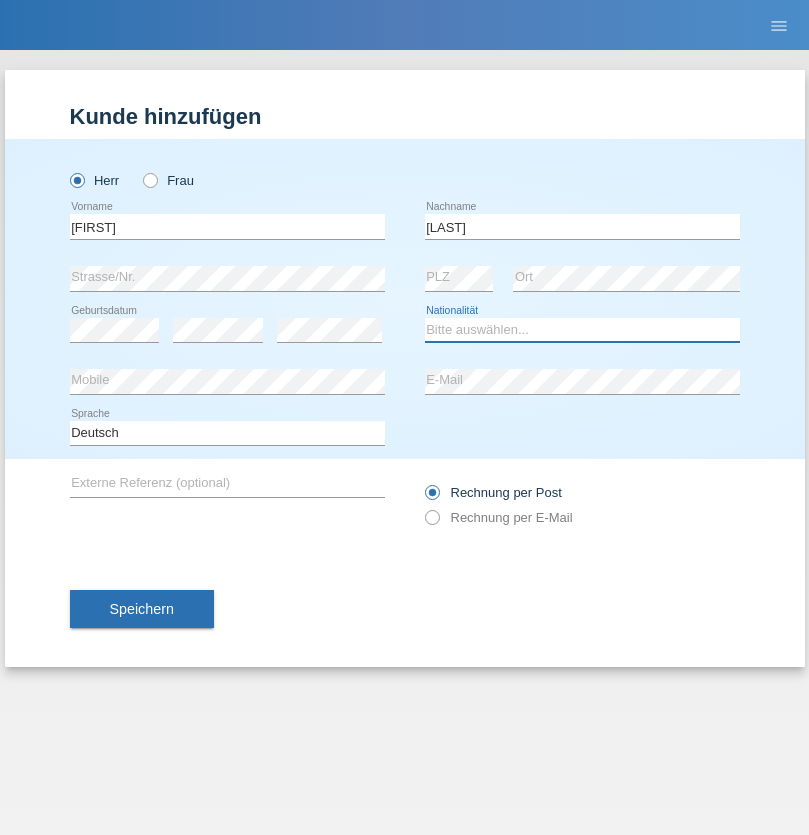 select on "CH" 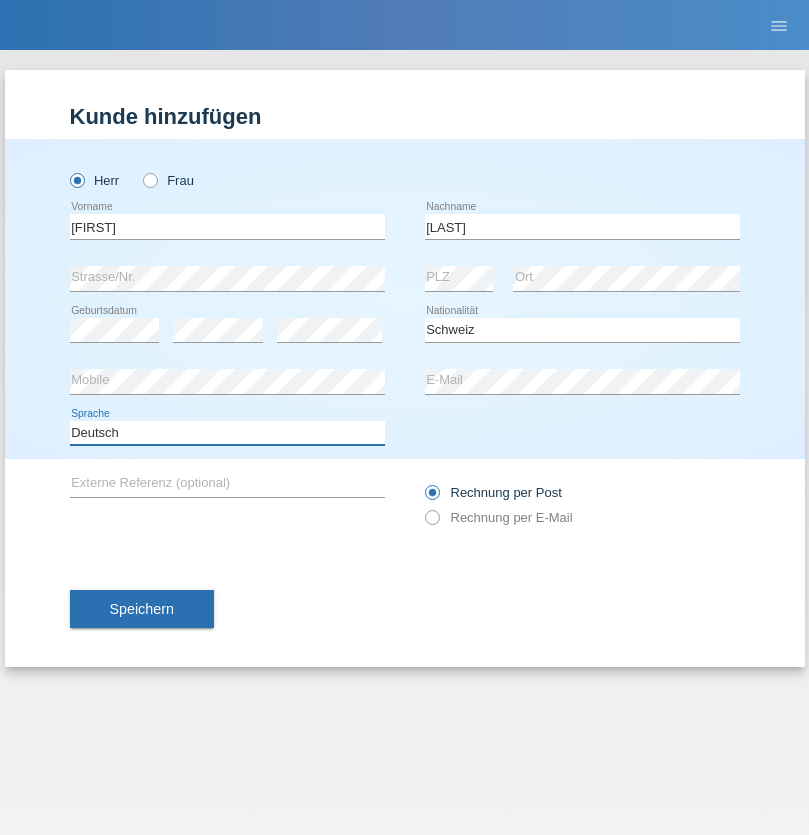 select on "en" 